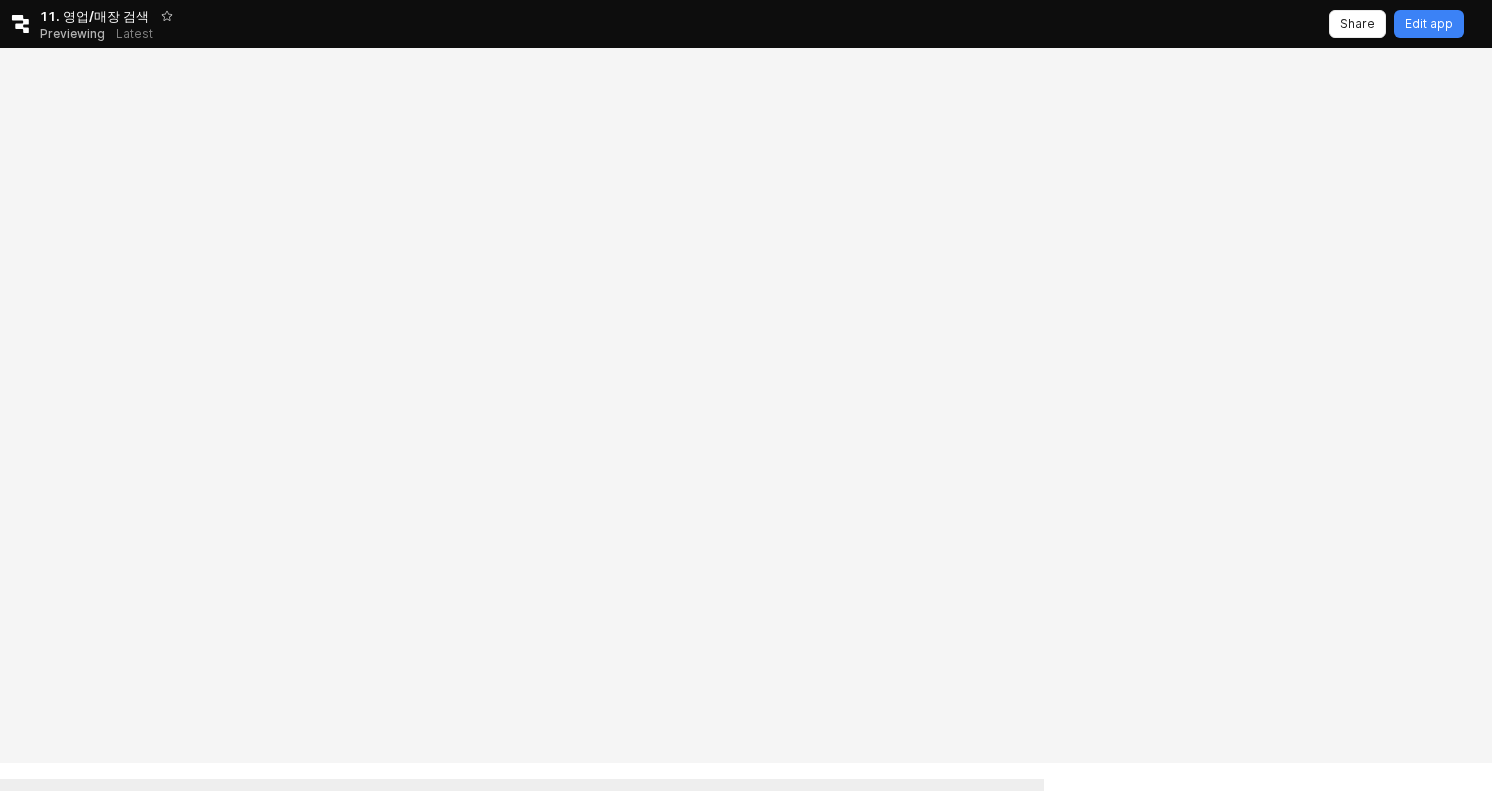 scroll, scrollTop: 0, scrollLeft: 0, axis: both 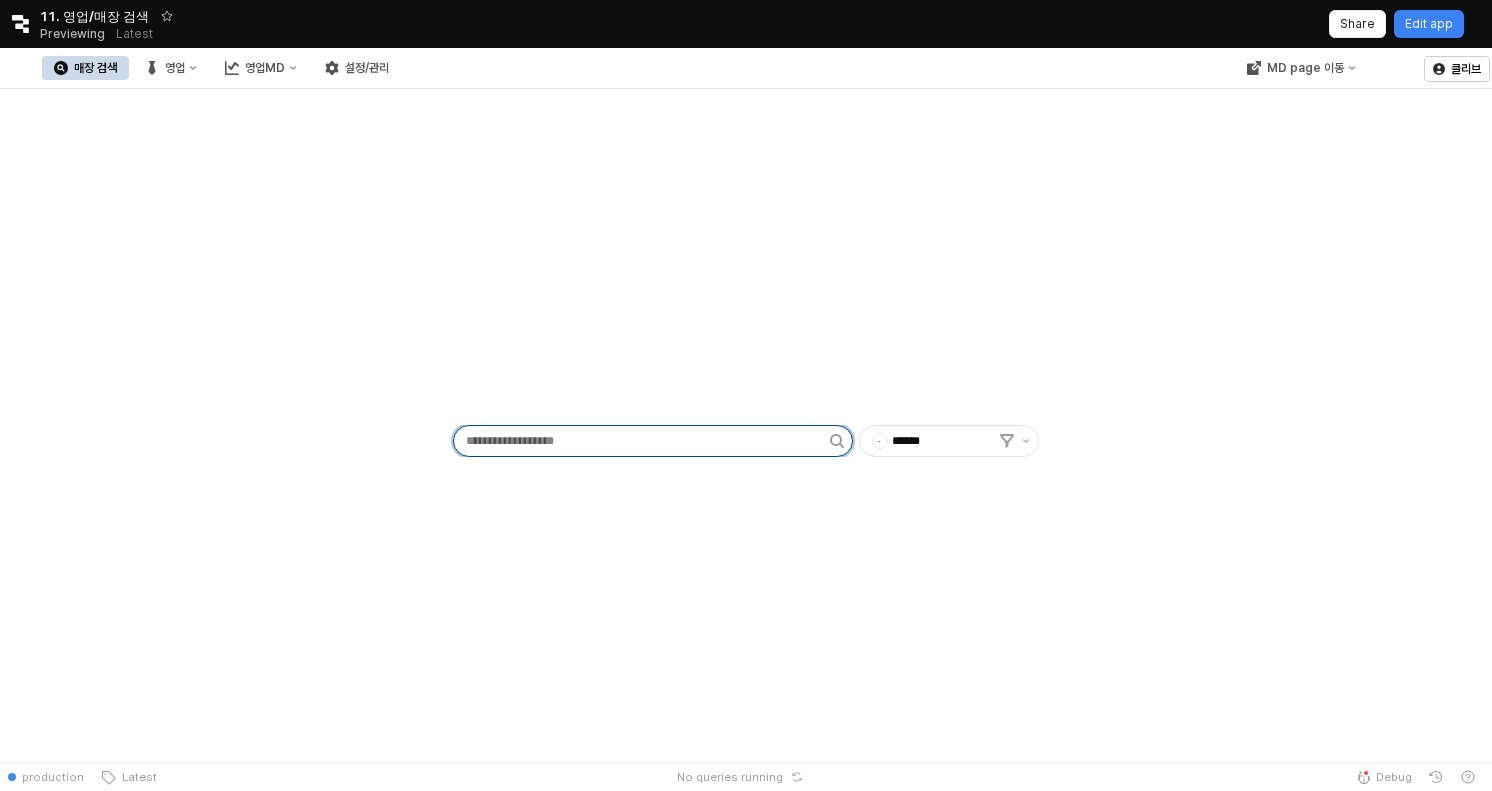 click at bounding box center (642, 441) 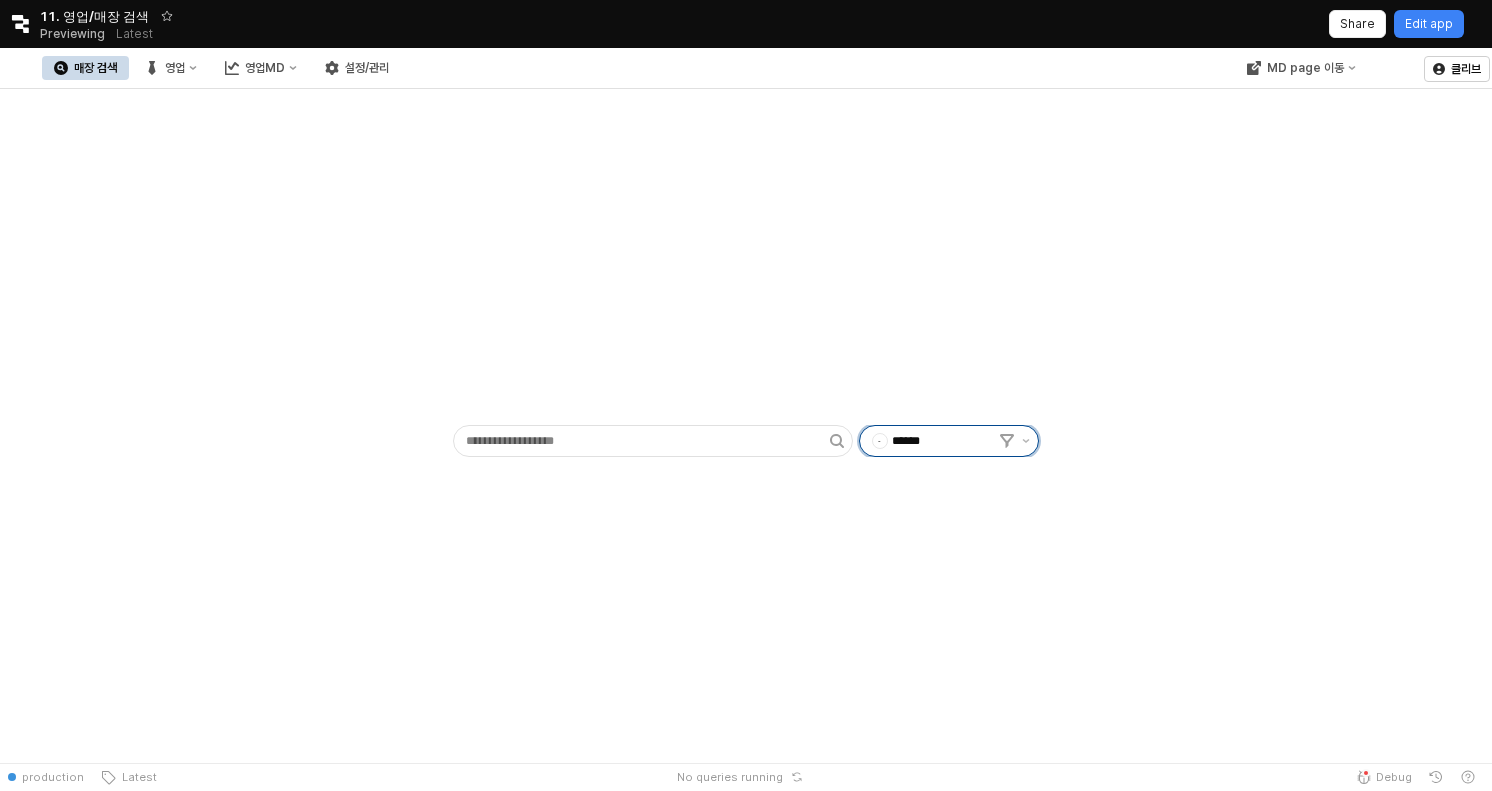 click on "******" at bounding box center [944, 441] 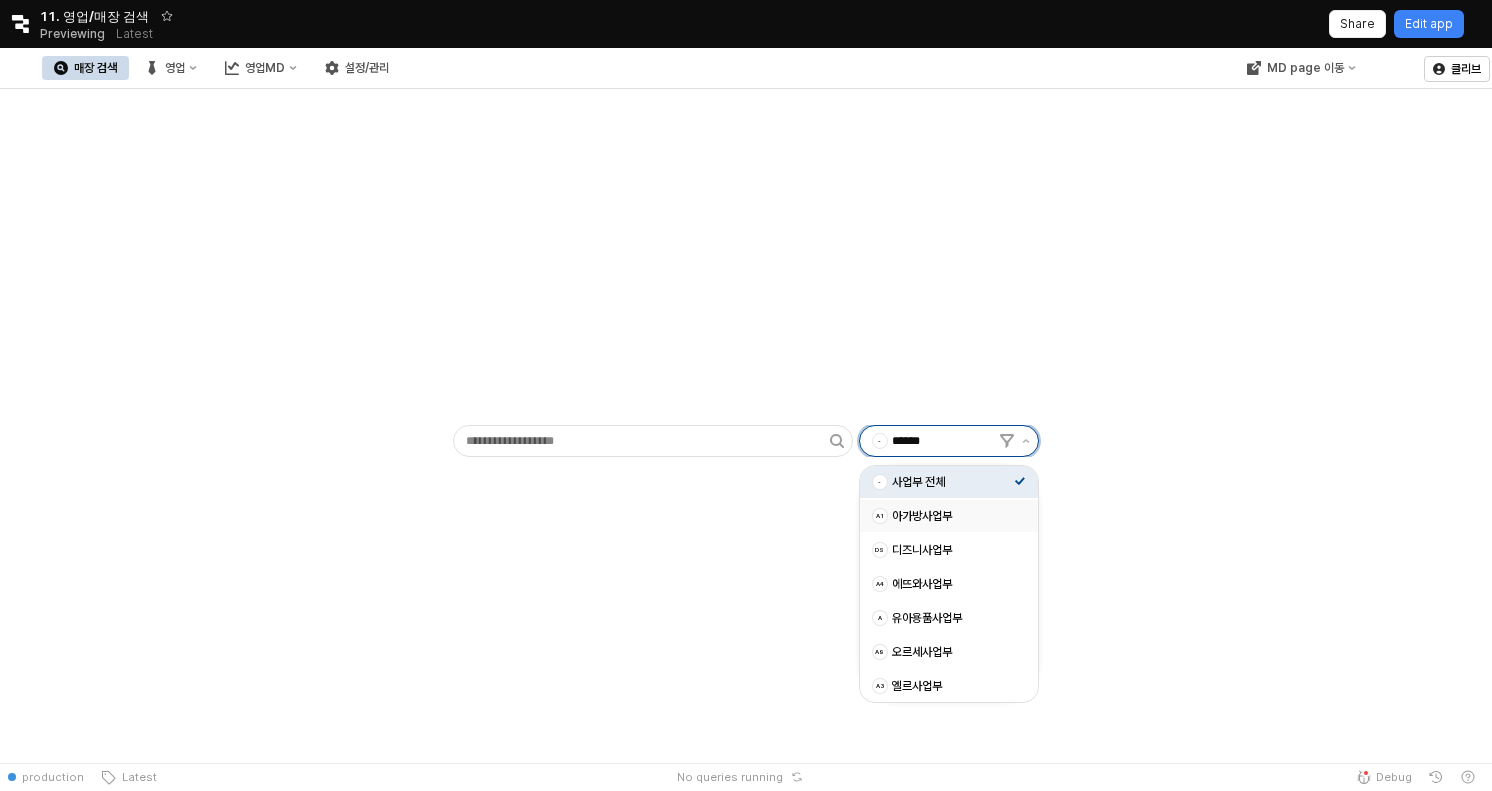 click on "아가방사업부" at bounding box center (953, 516) 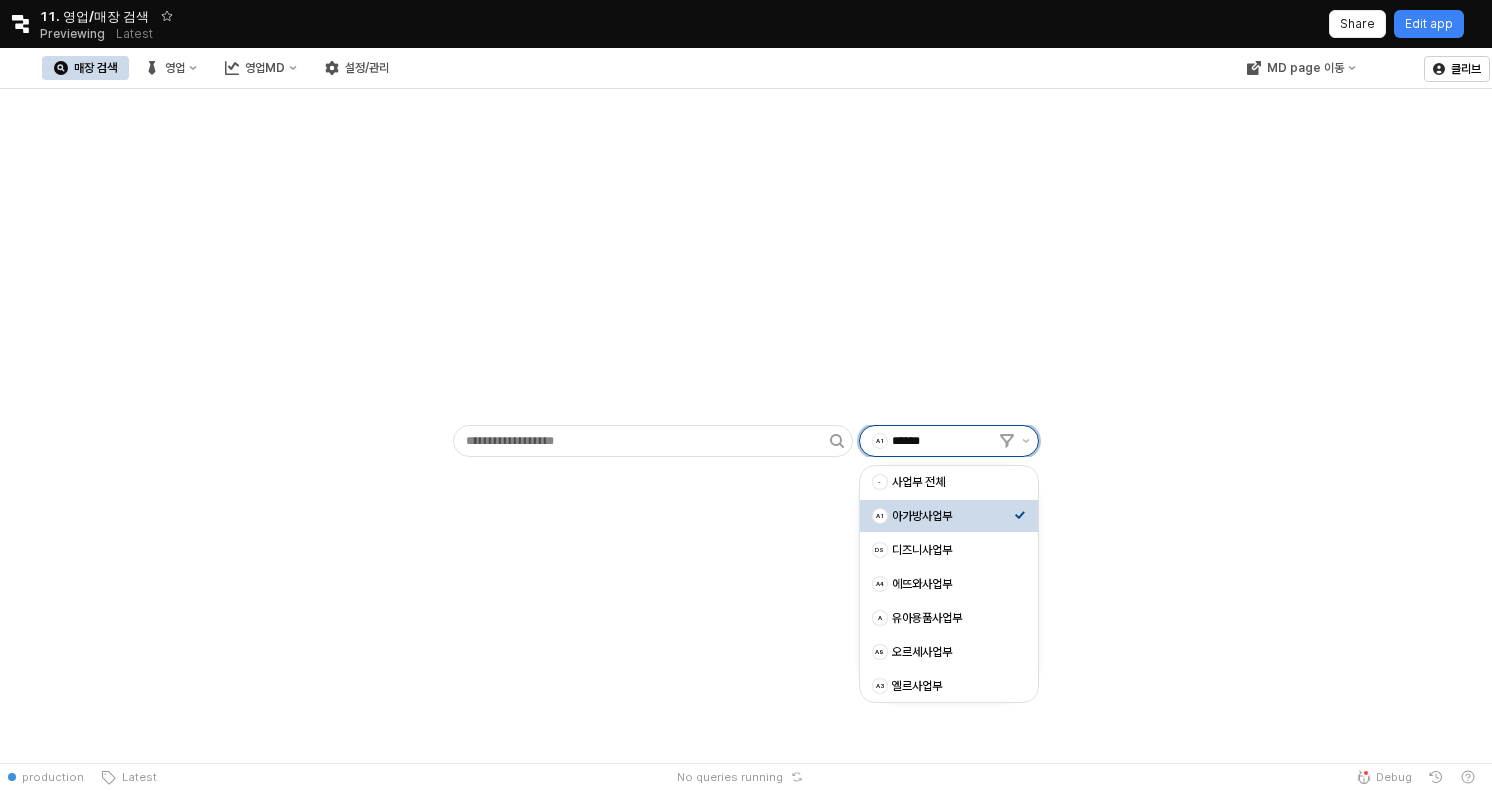 type on "******" 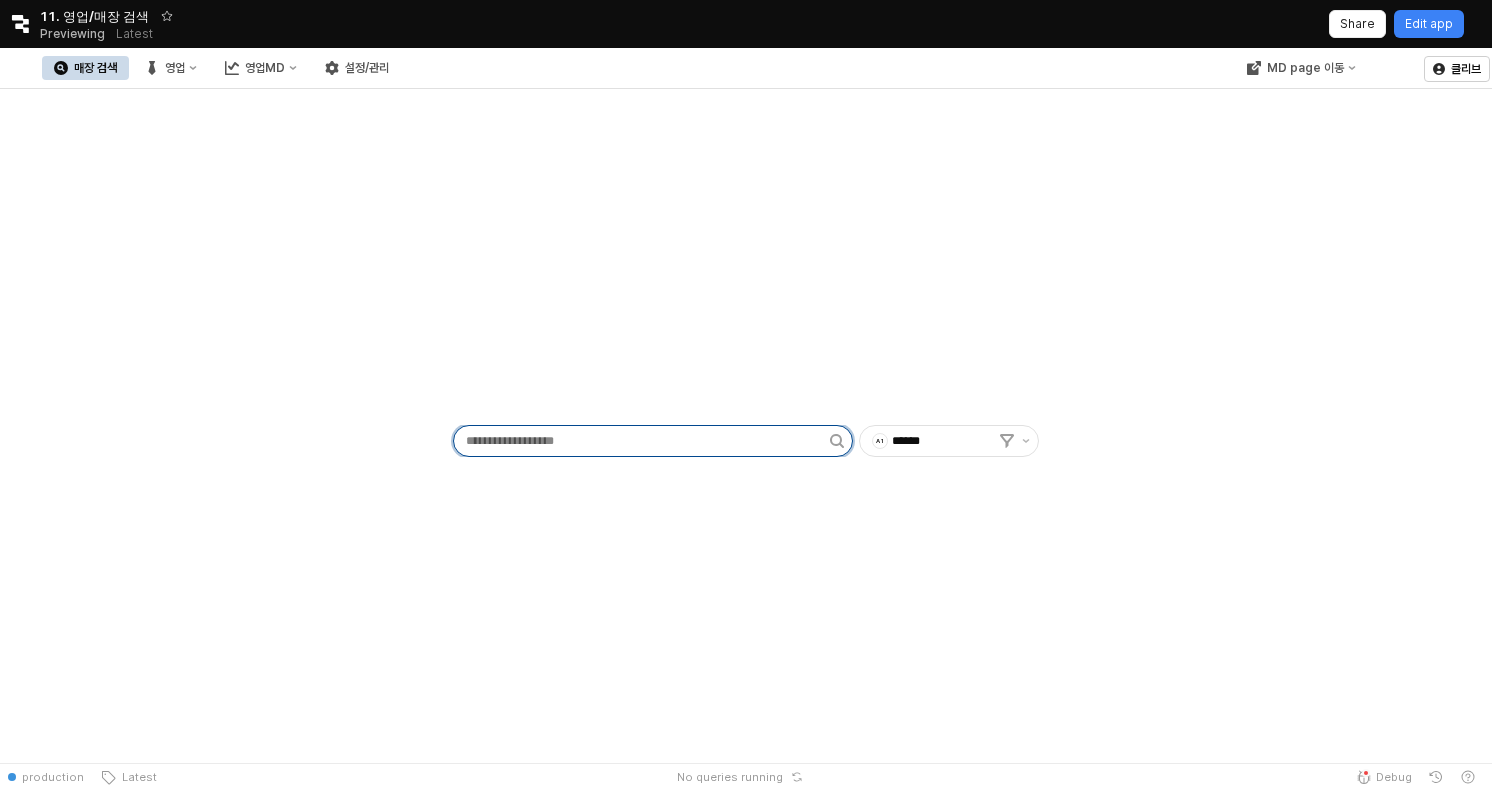 click at bounding box center [642, 441] 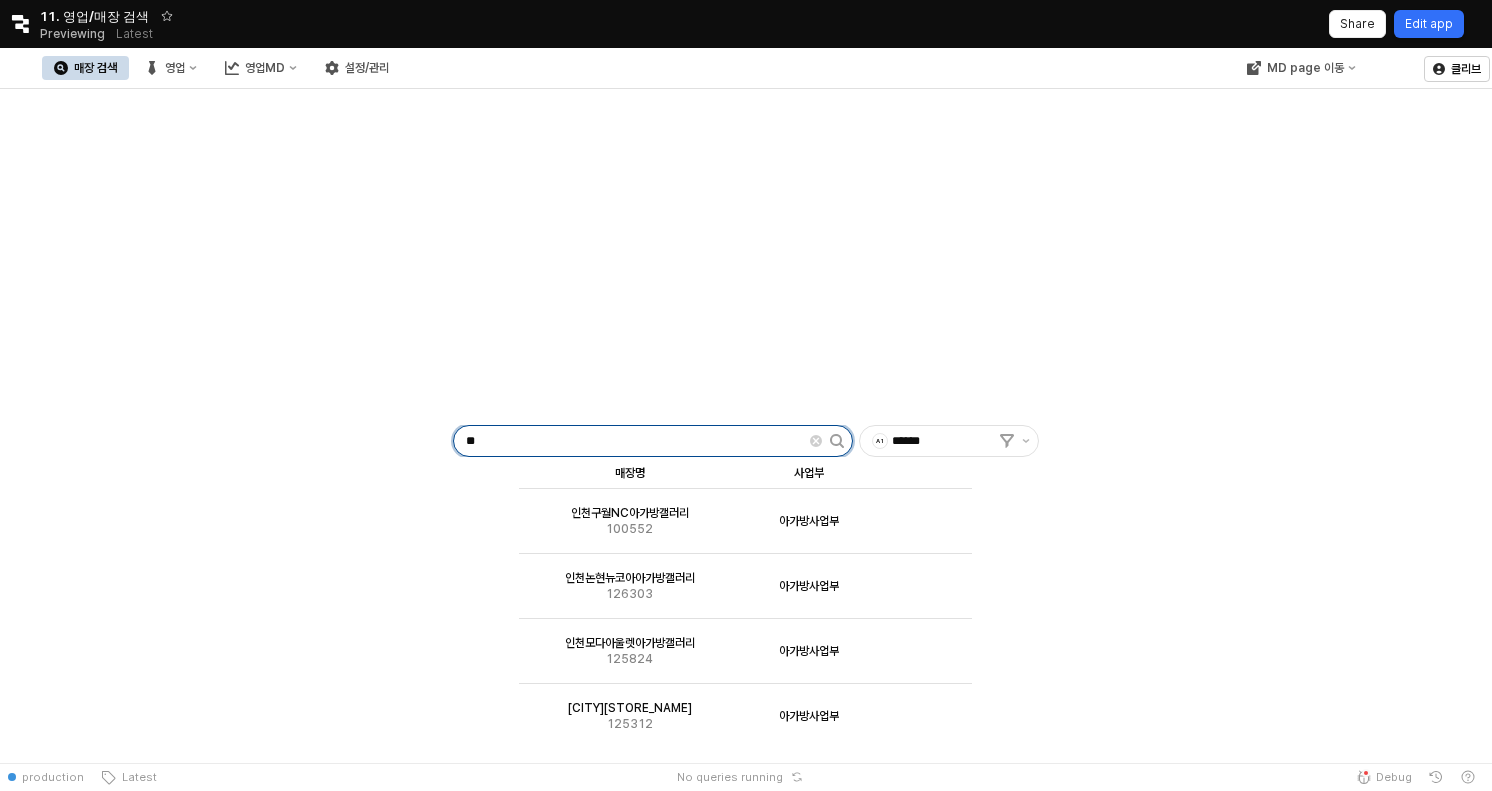 type on "**" 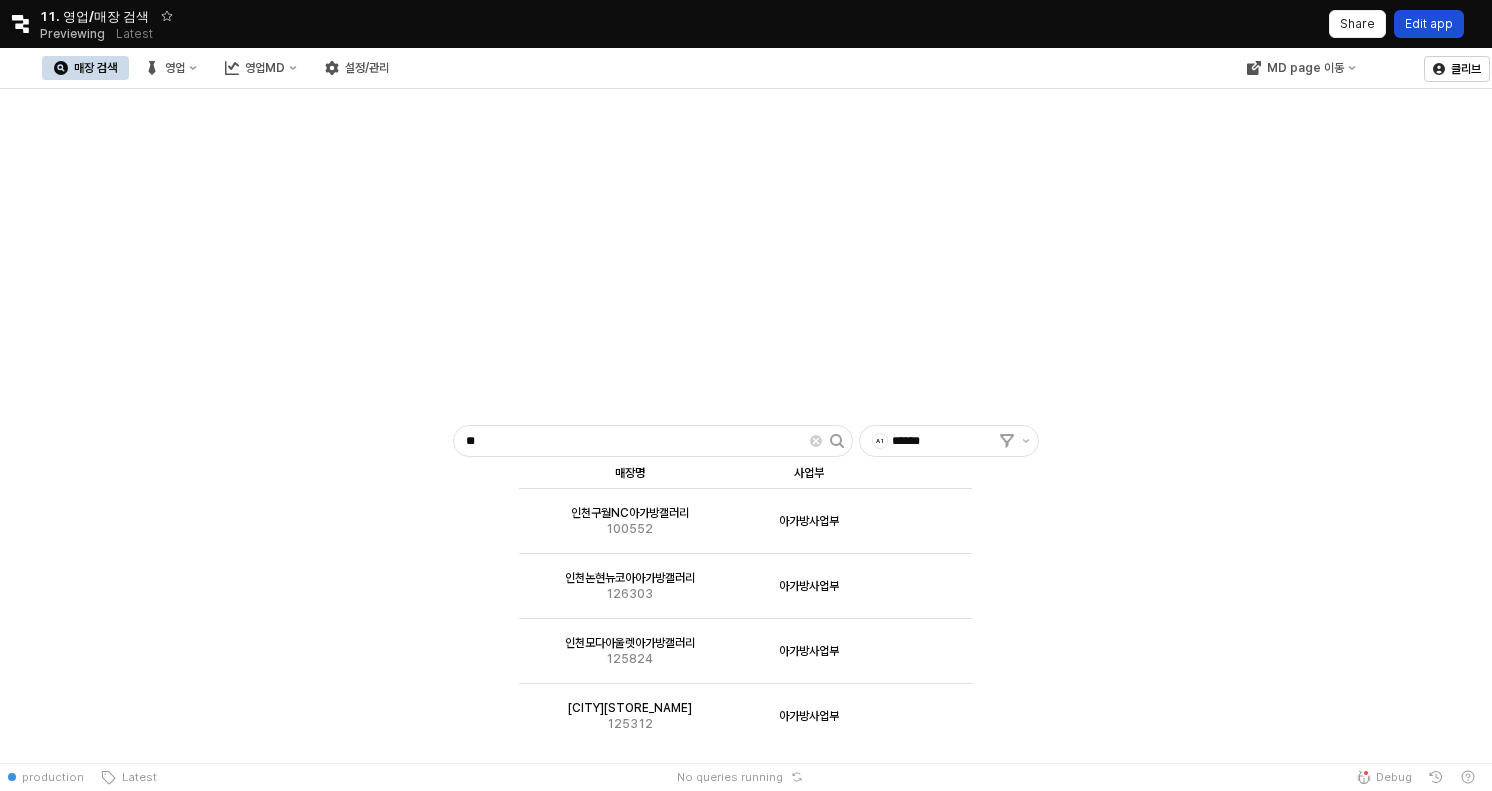 click on "Edit app" at bounding box center (1429, 24) 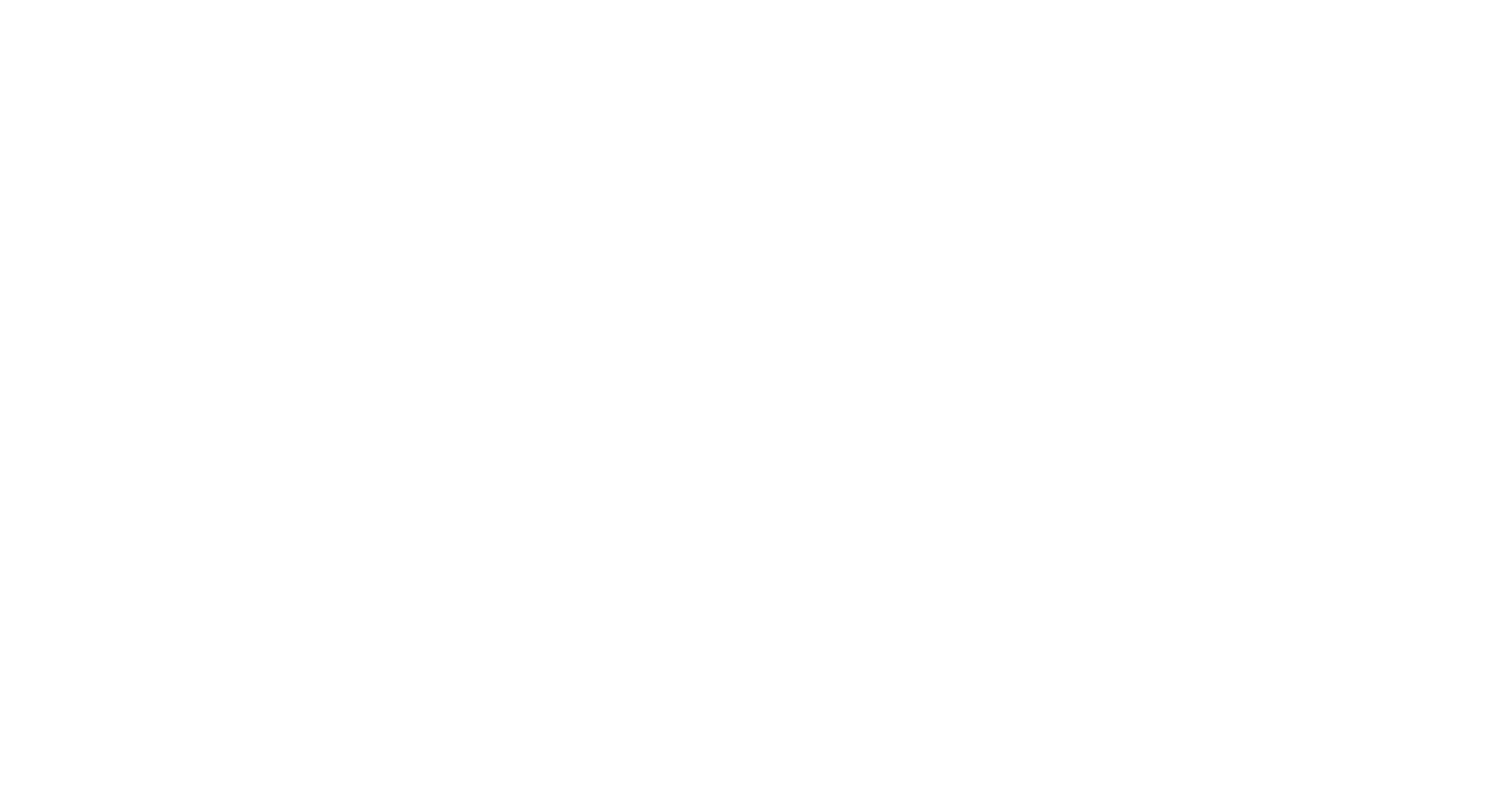 scroll, scrollTop: 0, scrollLeft: 0, axis: both 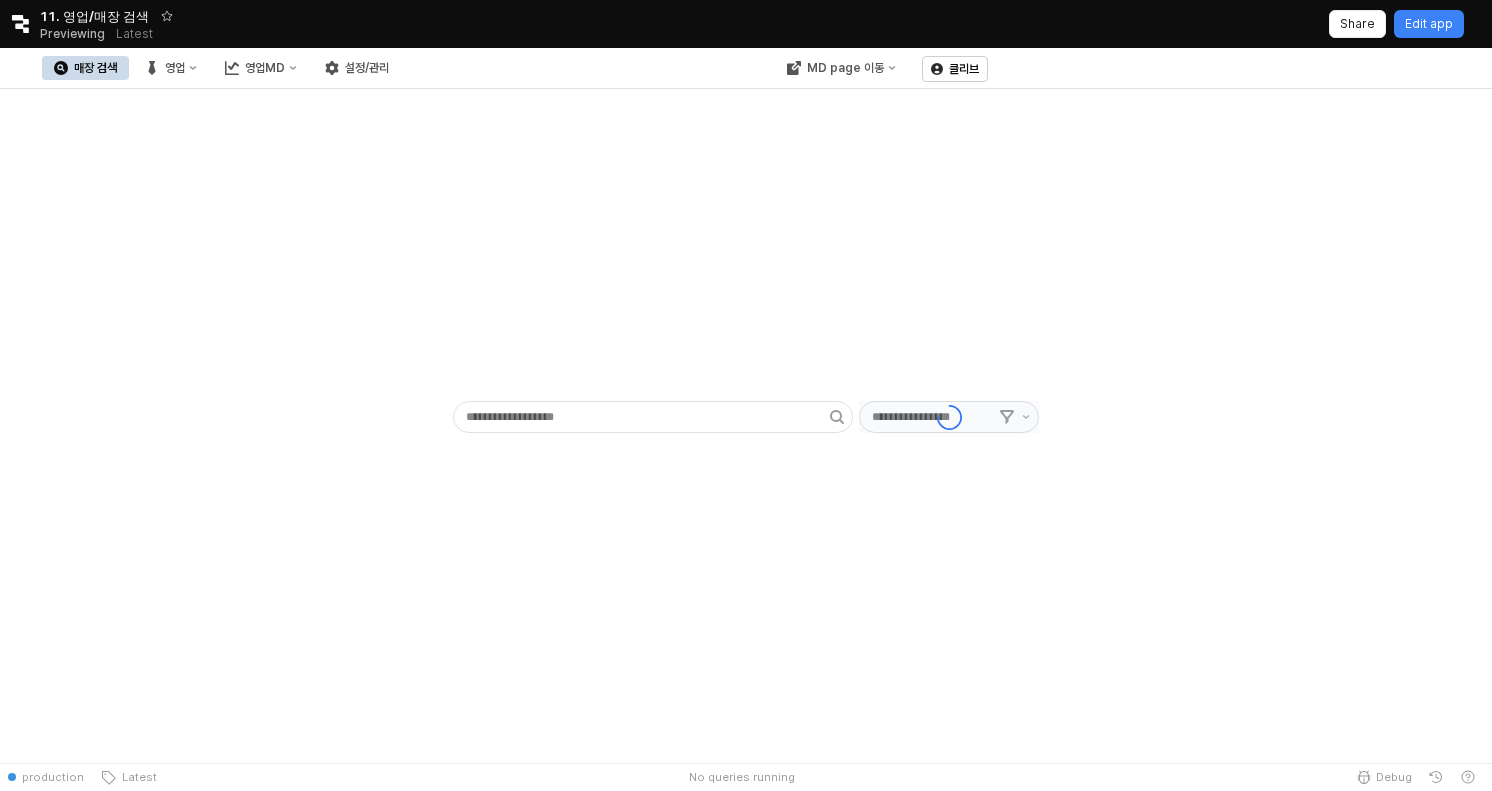 type on "******" 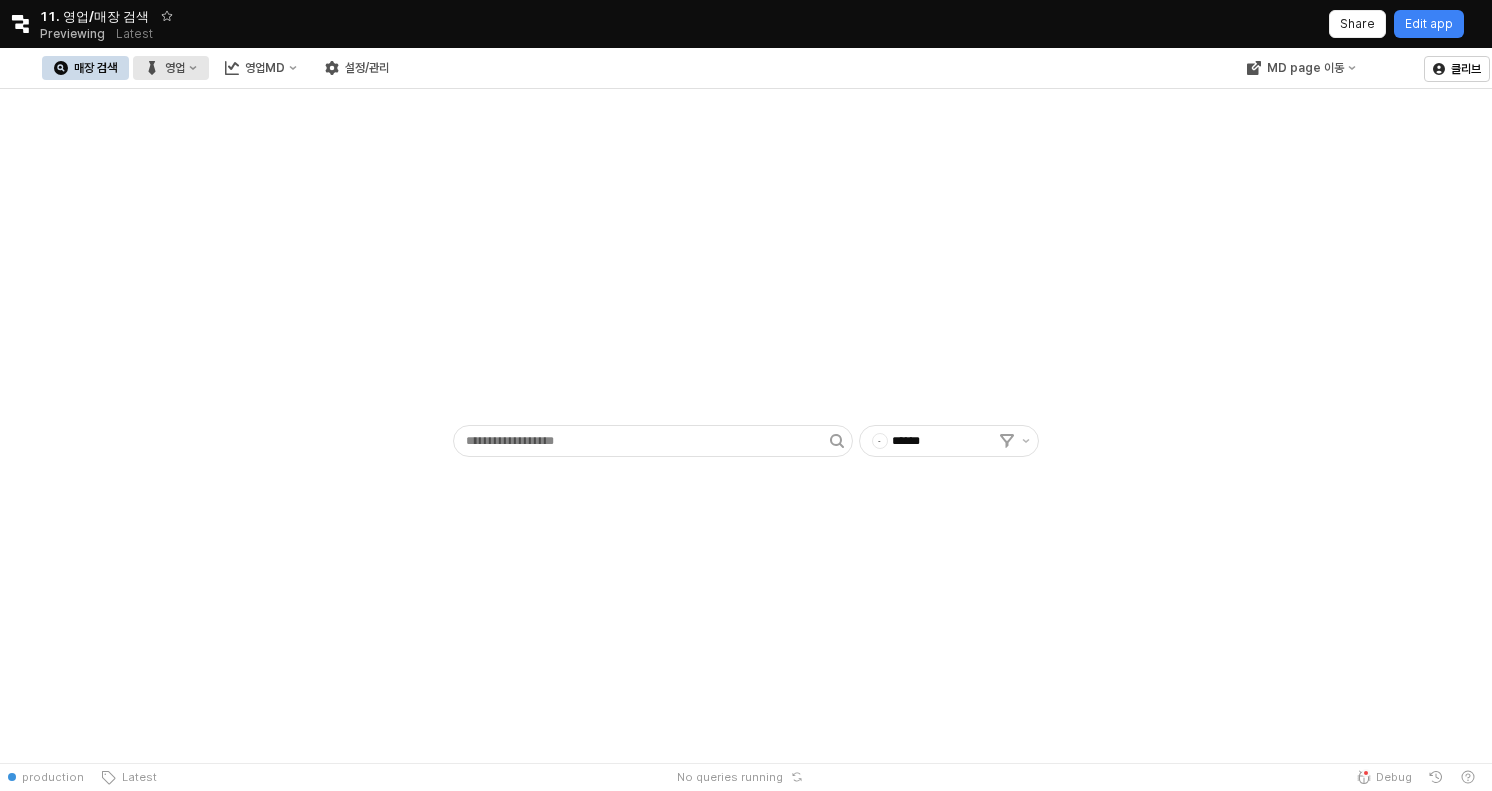 click on "영업" at bounding box center (175, 68) 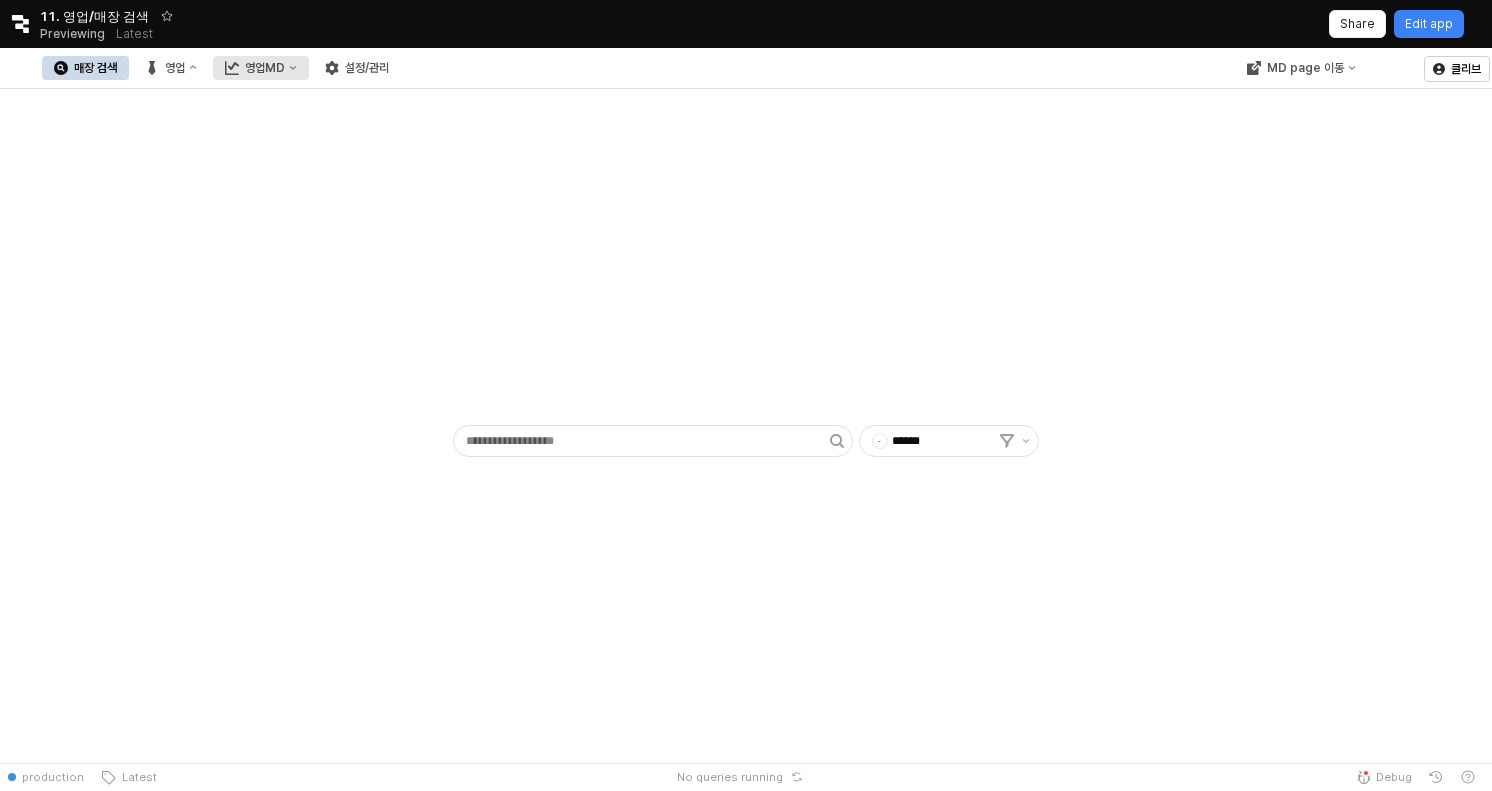 click on "영업MD" at bounding box center (261, 68) 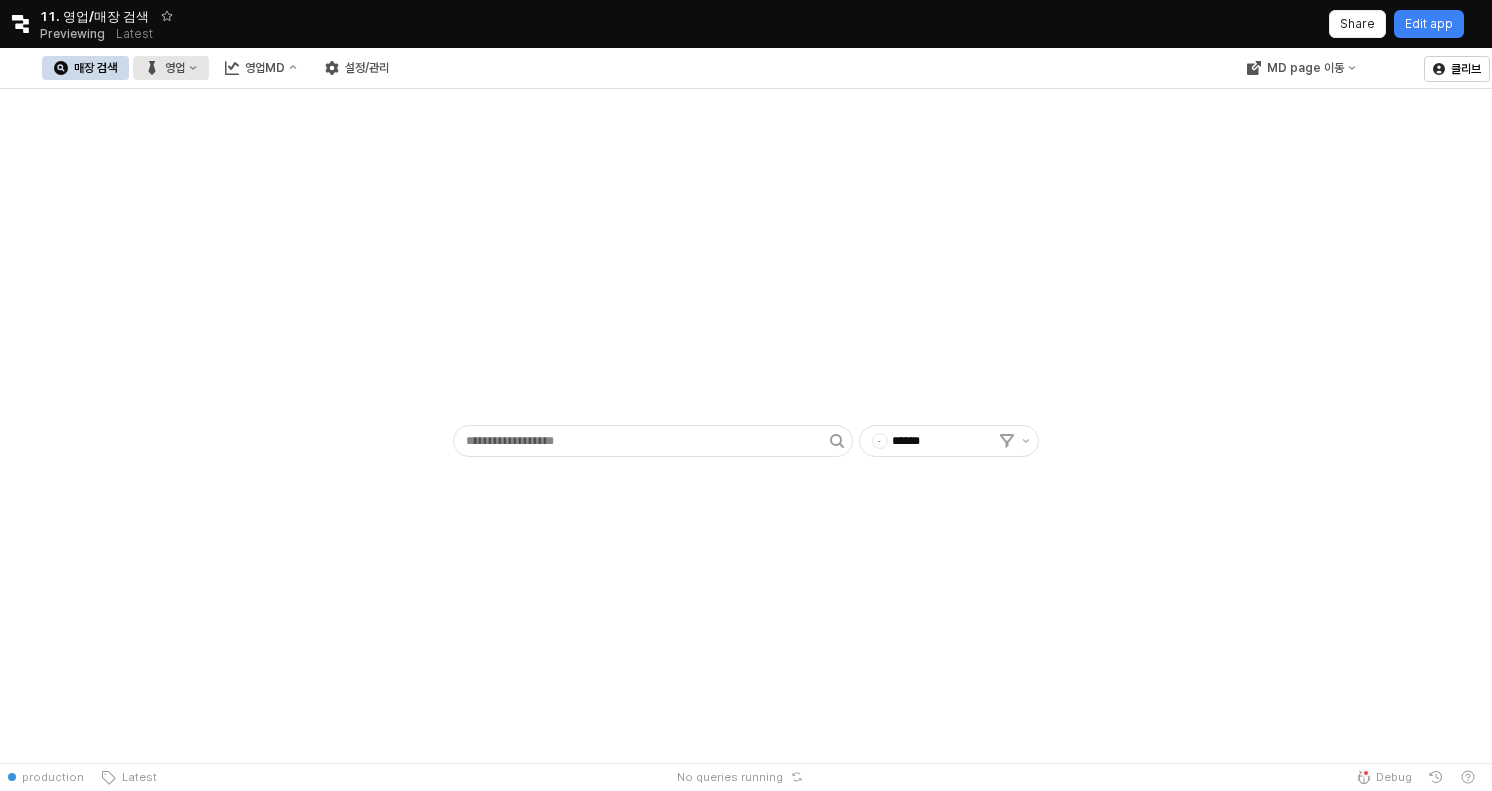 click on "영업" at bounding box center (175, 68) 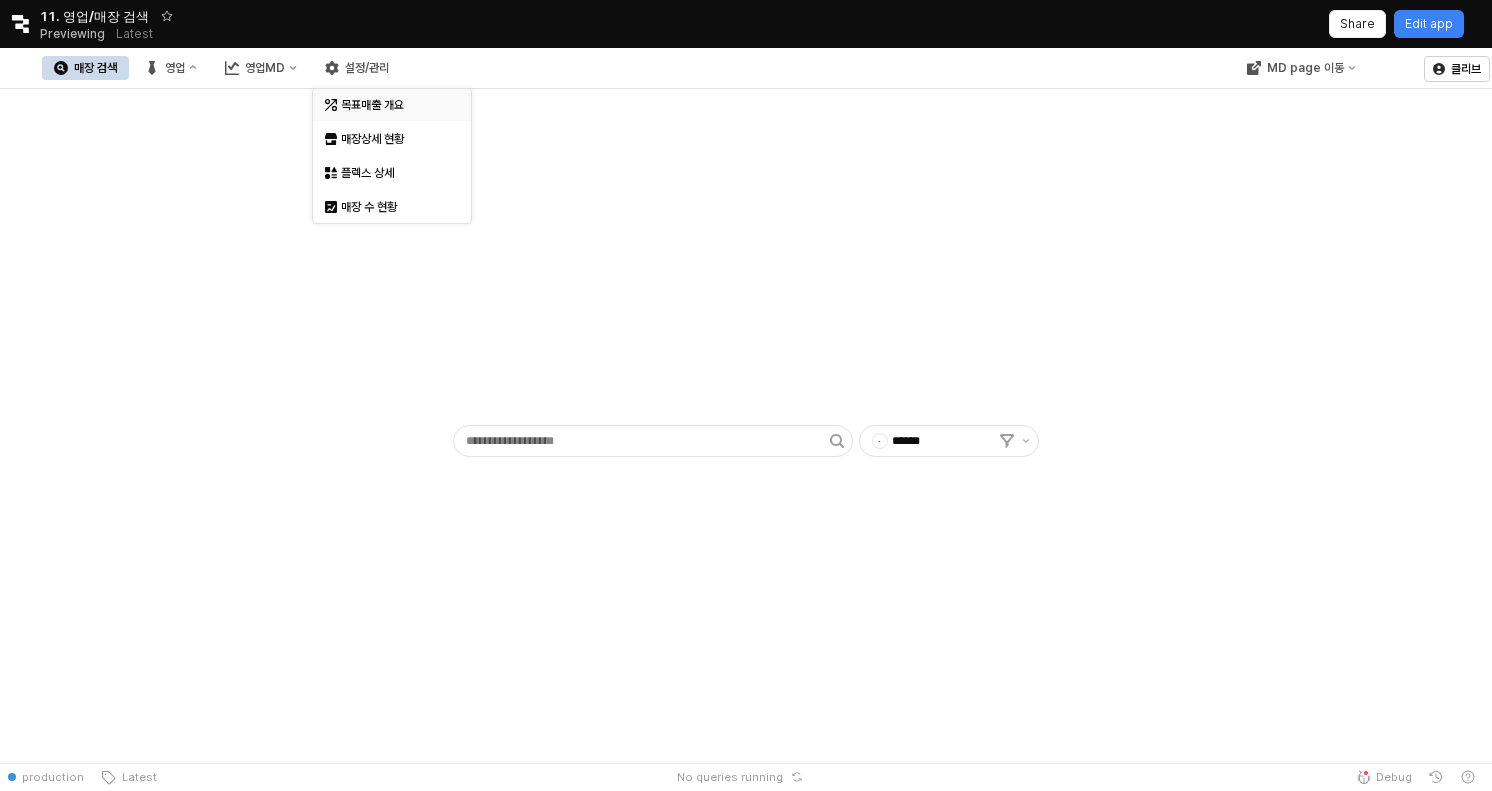 click on "목표매출 개요" at bounding box center [394, 105] 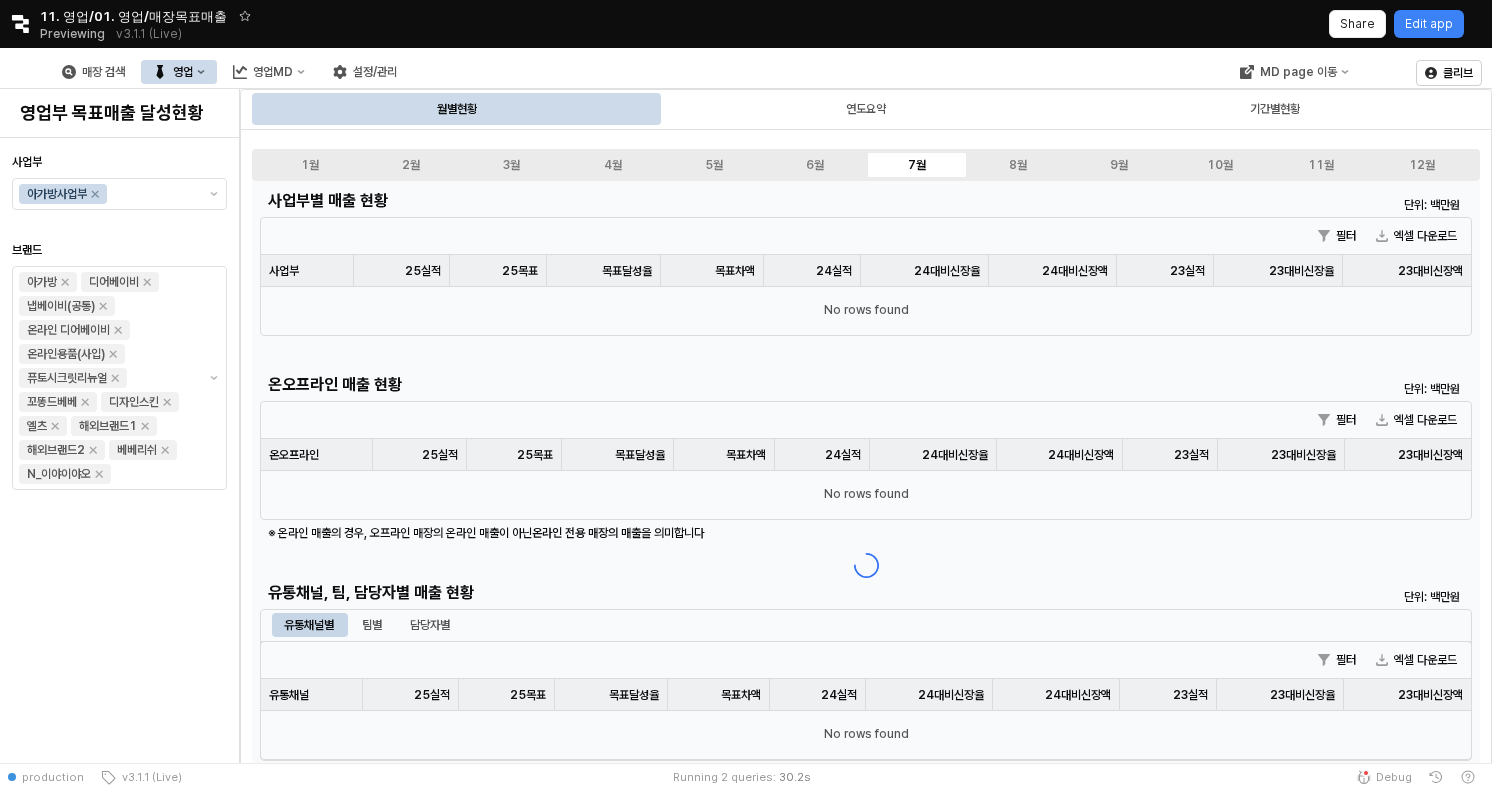 click on "1월 2월 3월 4월 5월 6월 7월 8월 9월 10월 11월 12월" at bounding box center (866, 165) 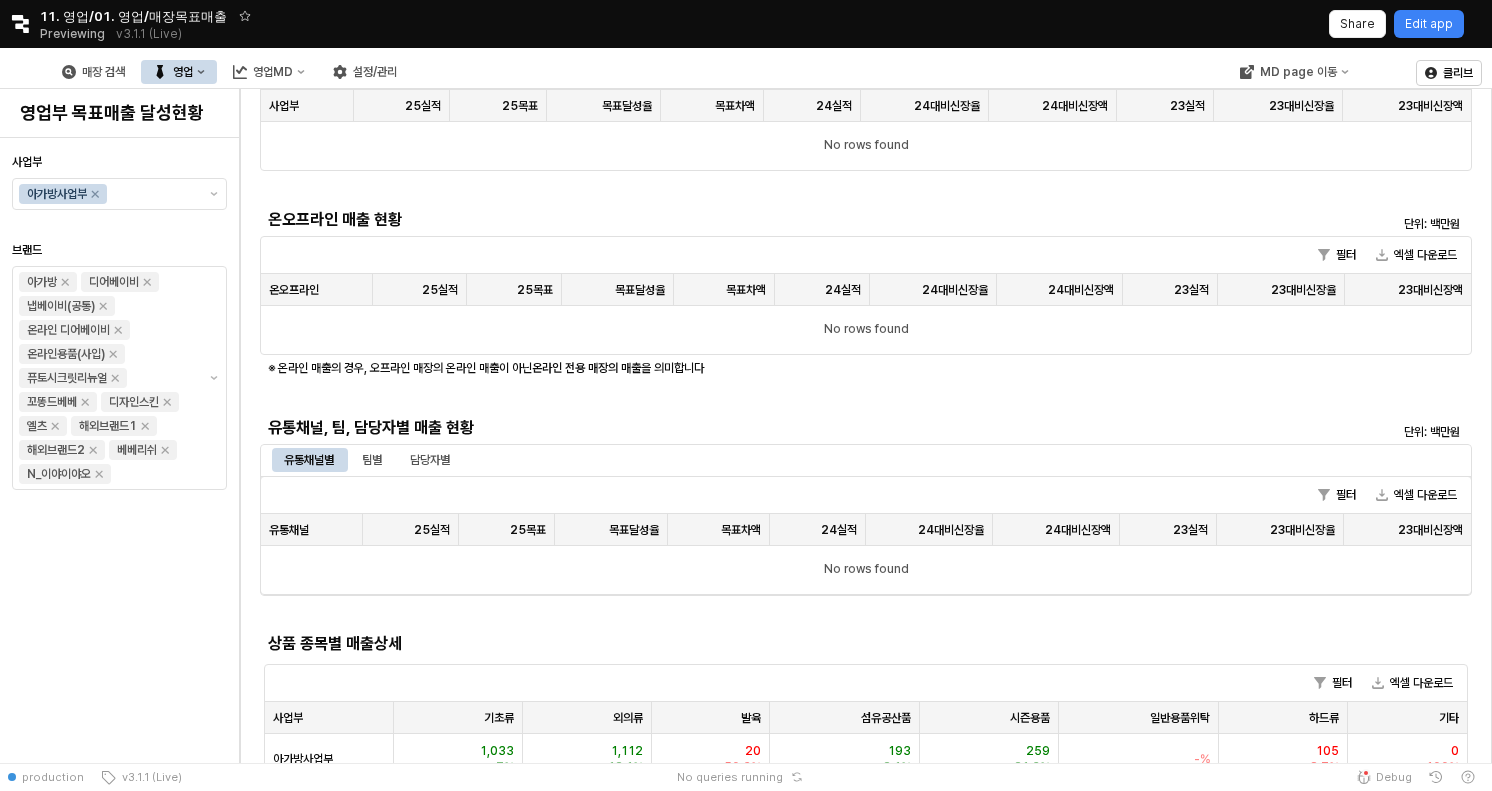 scroll, scrollTop: 0, scrollLeft: 0, axis: both 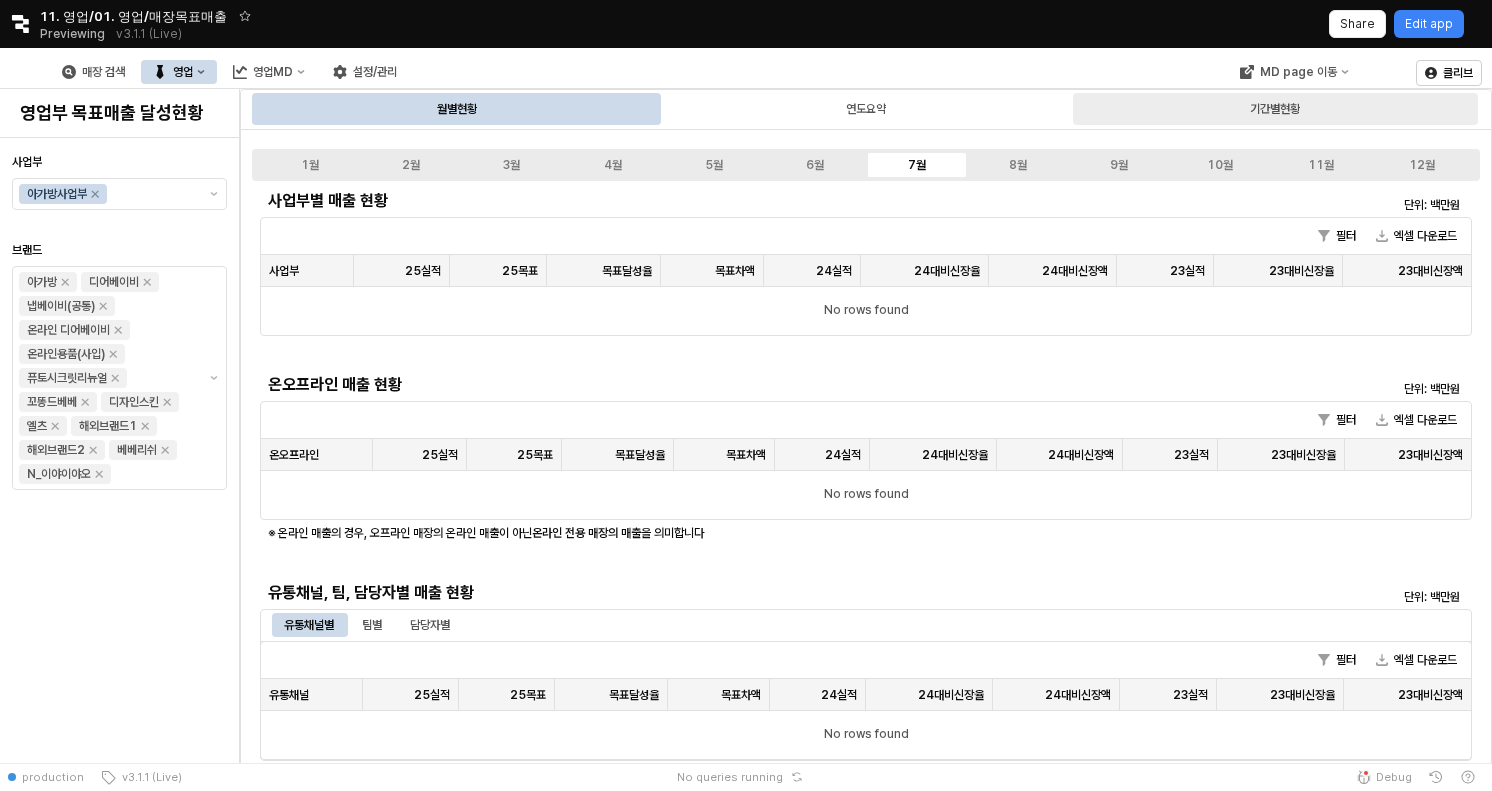 click on "기간별현황" at bounding box center (1275, 109) 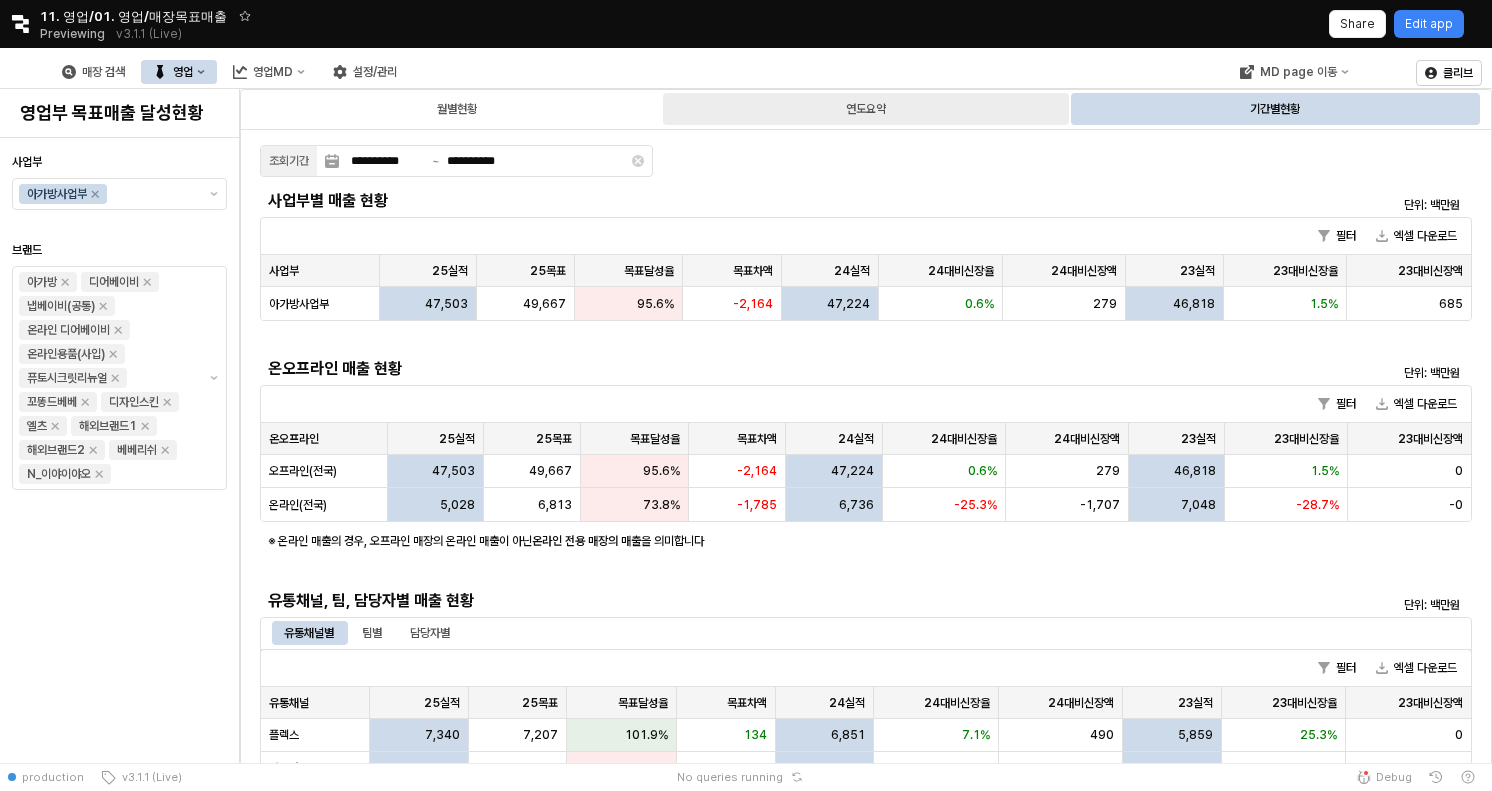 click on "연도요약" at bounding box center (866, 109) 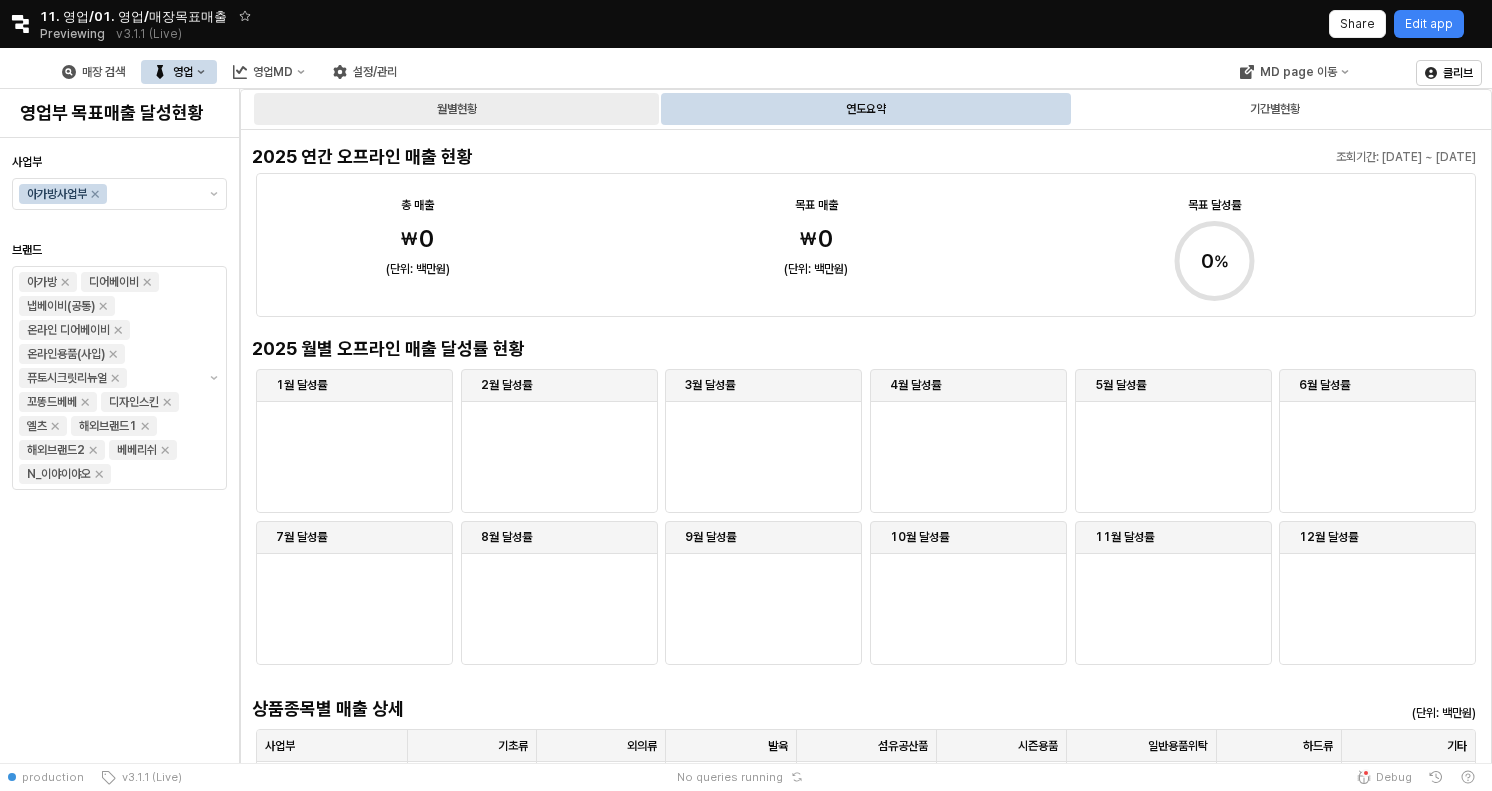 click on "월별현황" at bounding box center (456, 109) 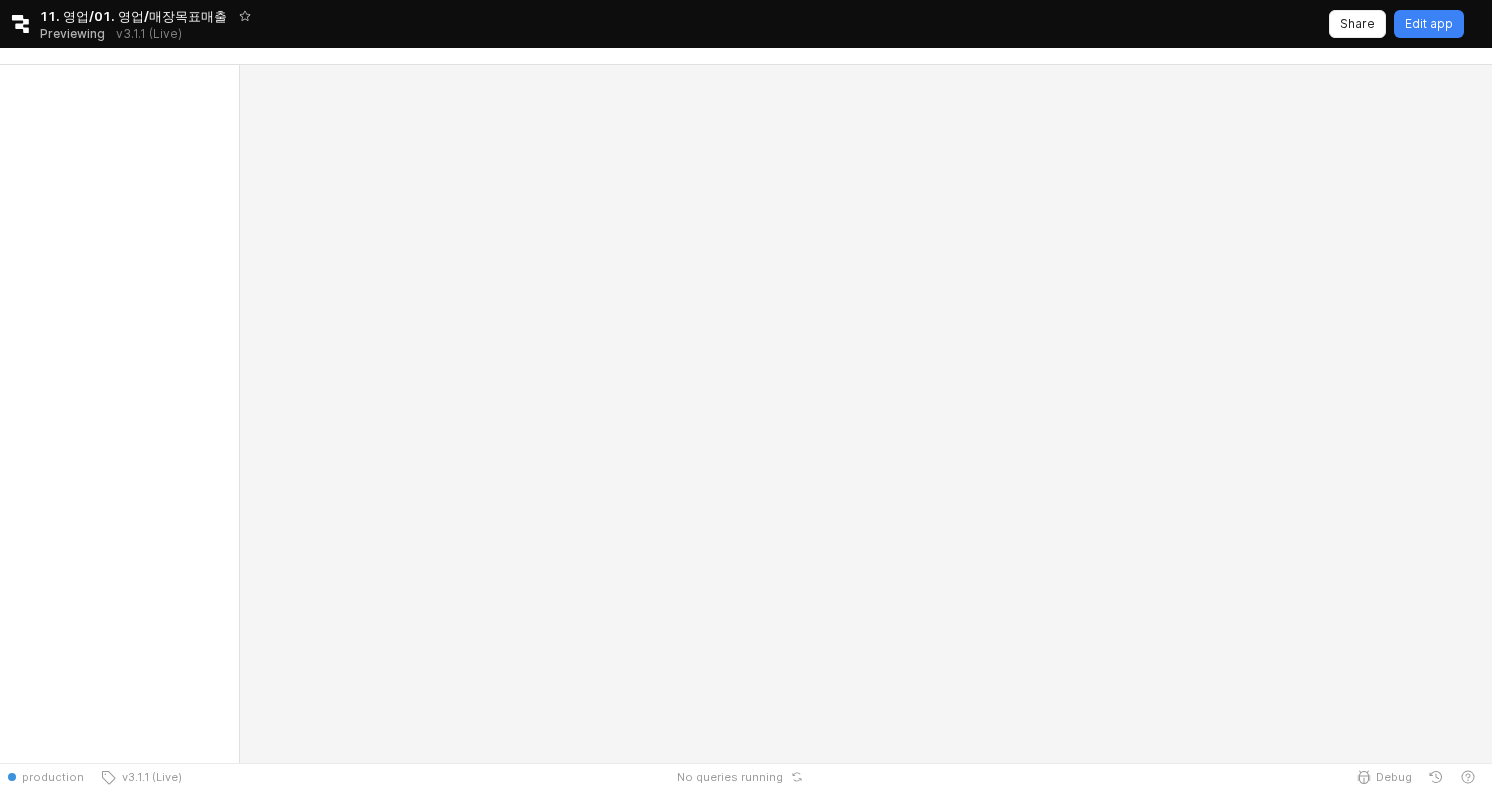 scroll, scrollTop: 0, scrollLeft: 0, axis: both 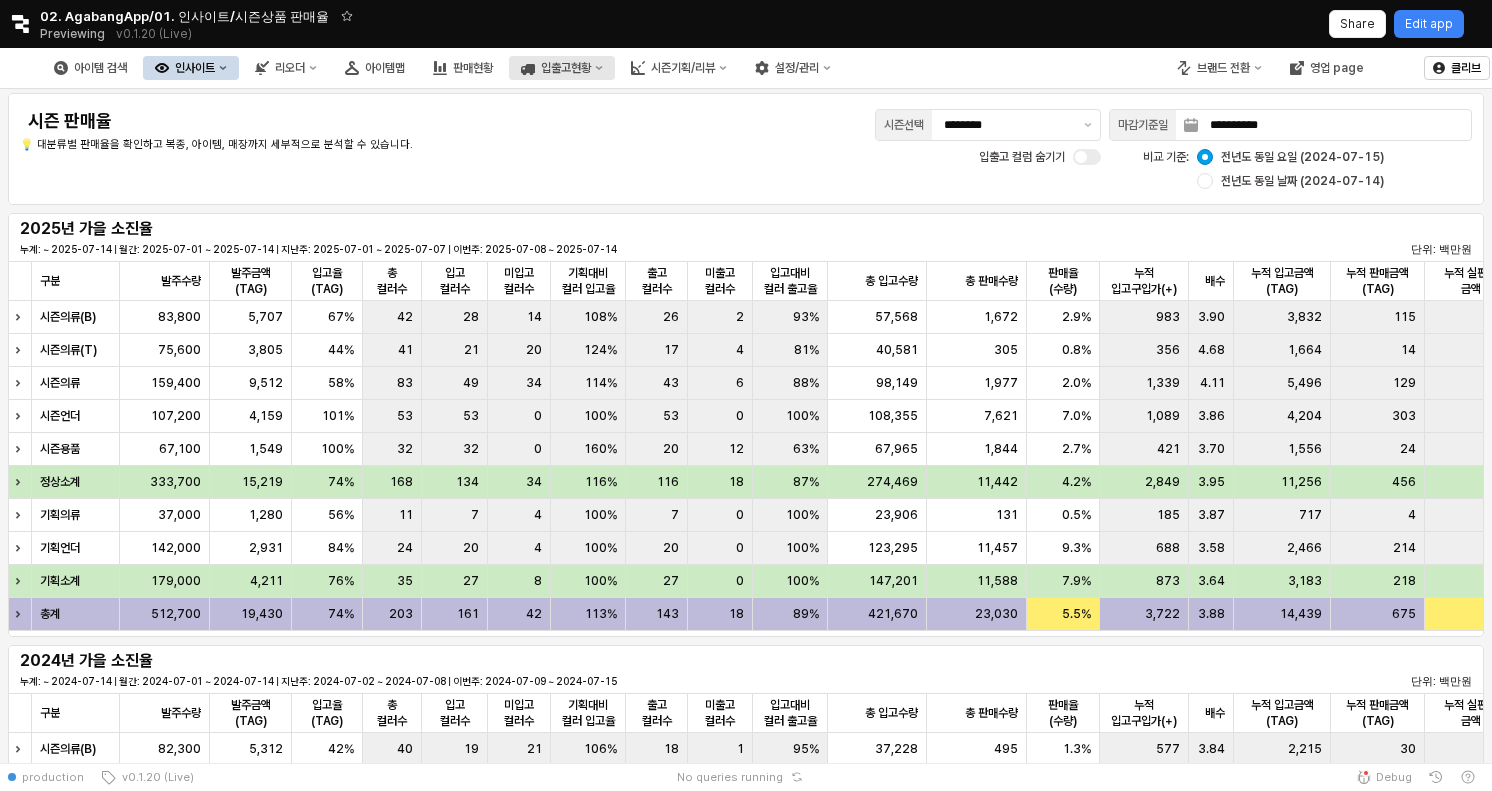 click on "입출고현황" at bounding box center [566, 68] 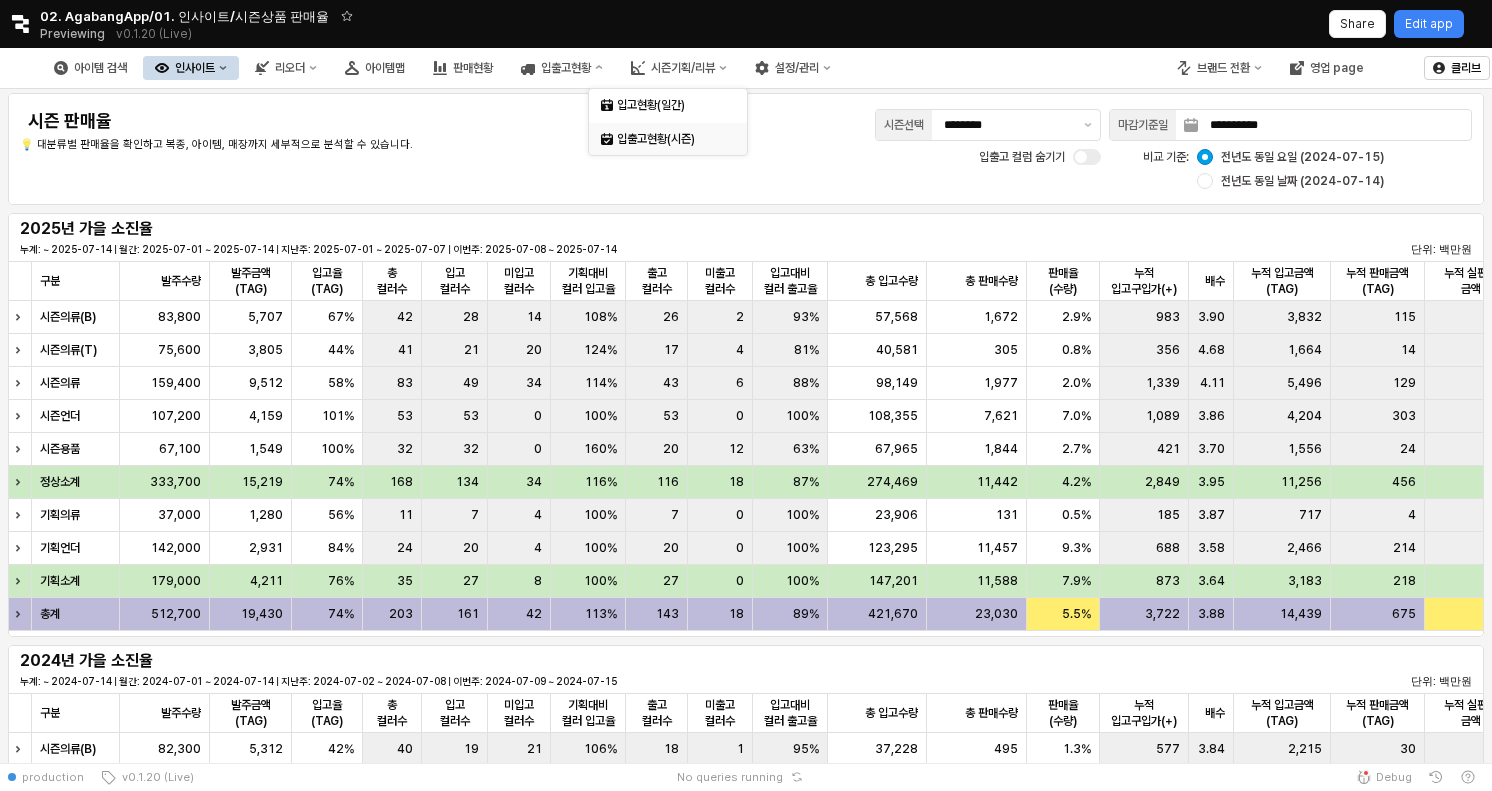 click on "입출고현황(시즌)" at bounding box center [670, 139] 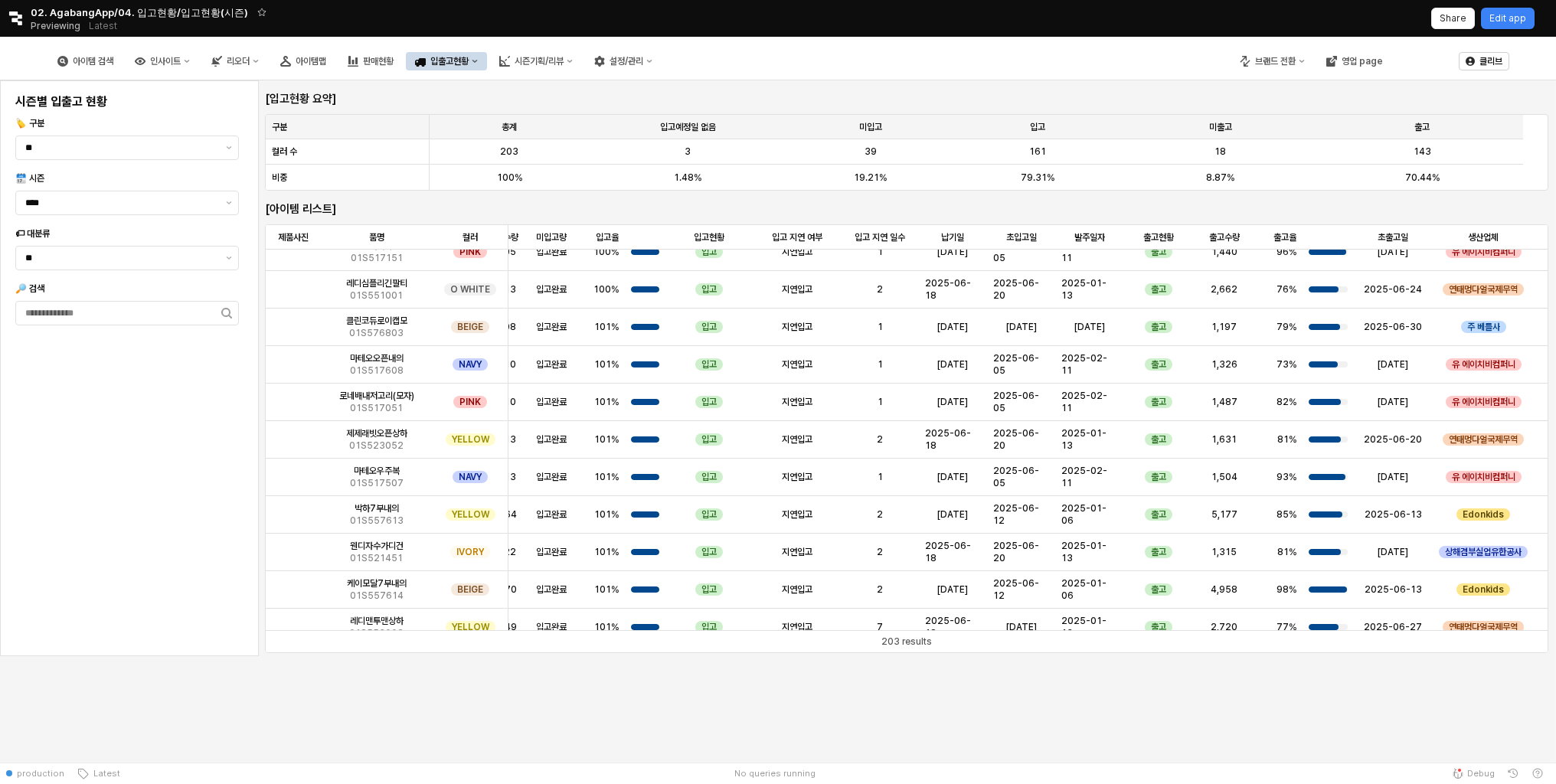 scroll, scrollTop: 1546, scrollLeft: 85, axis: both 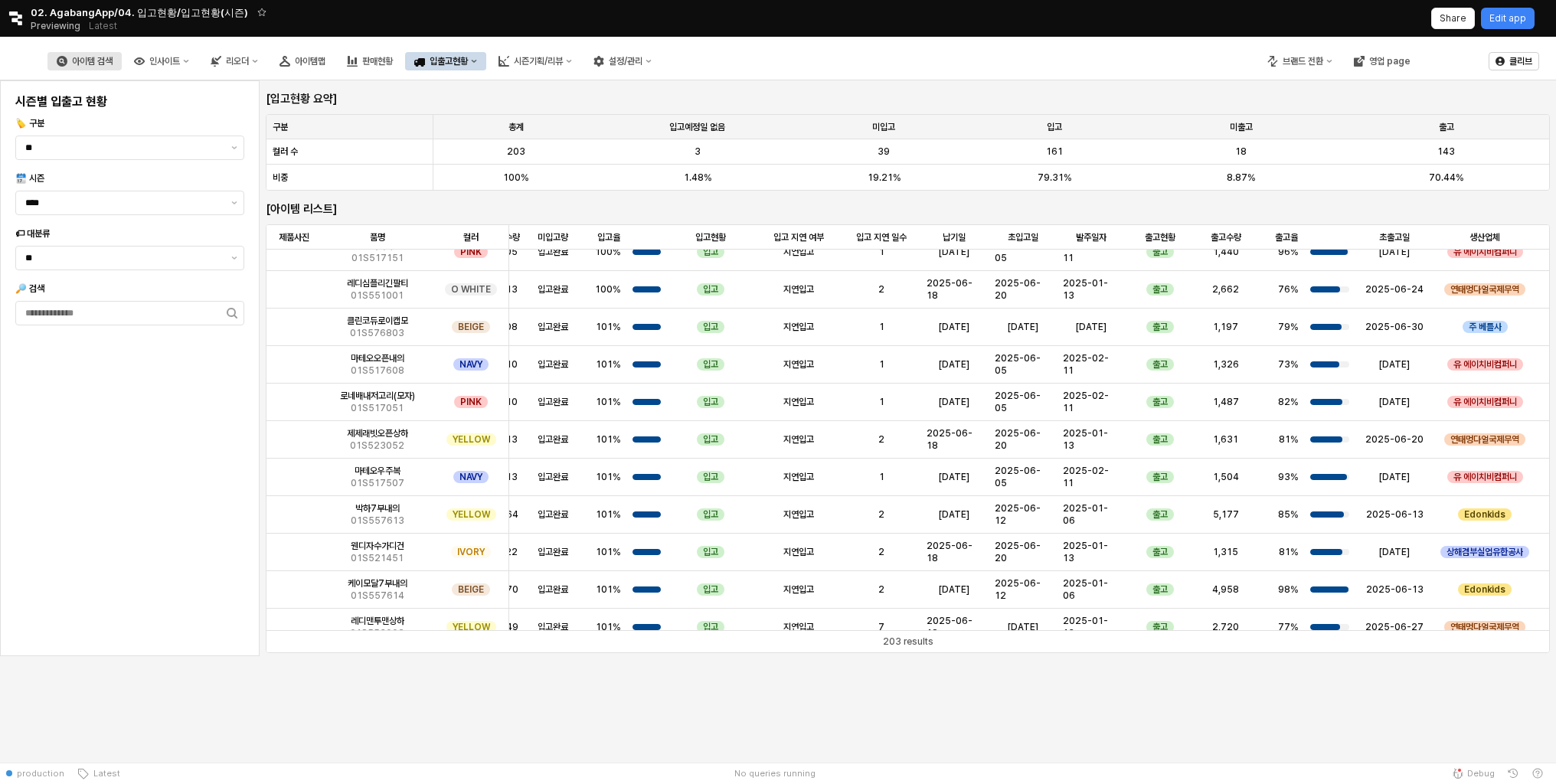 click on "아이템 검색" at bounding box center [92, 61] 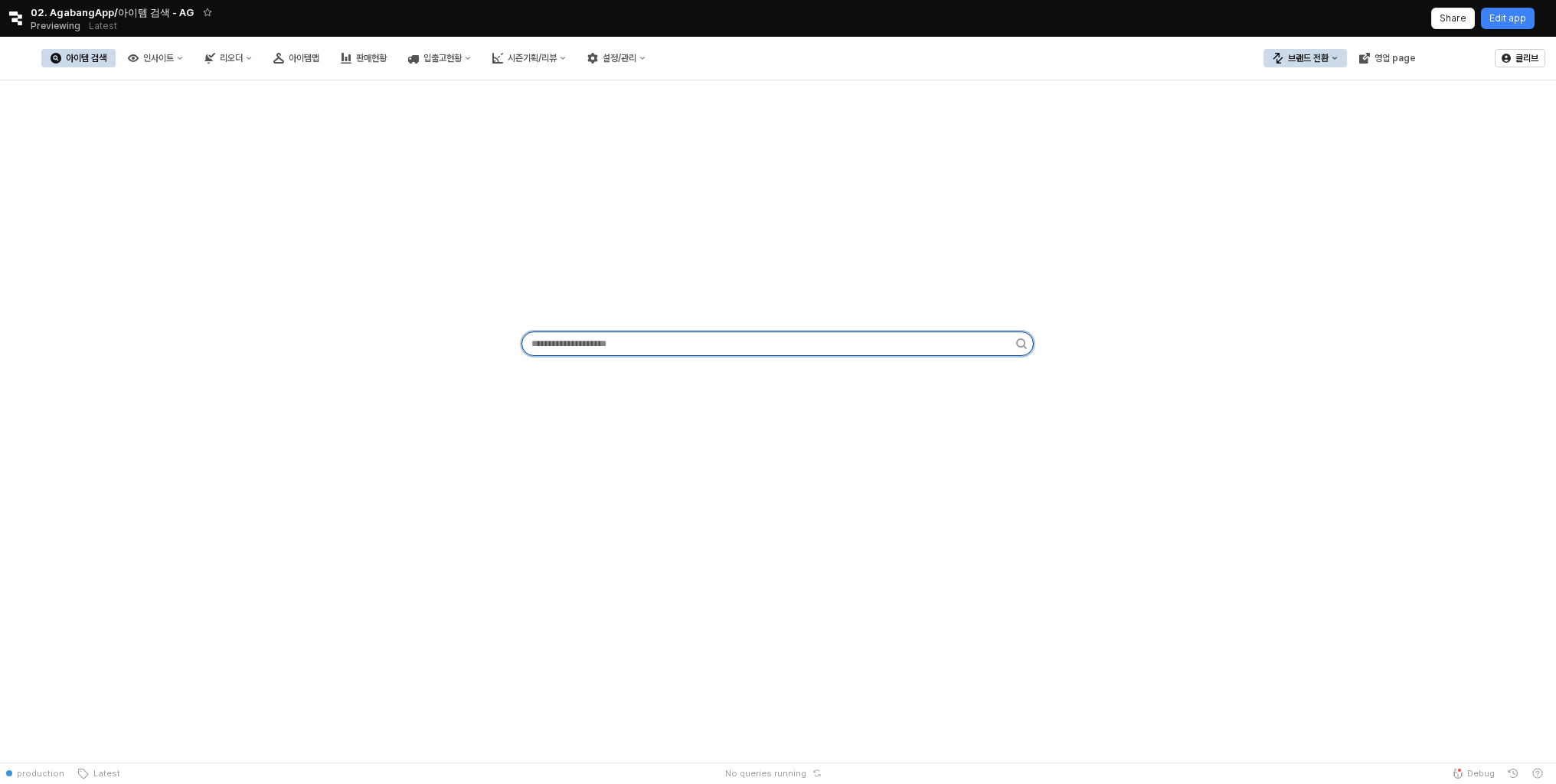 click at bounding box center [769, 344] 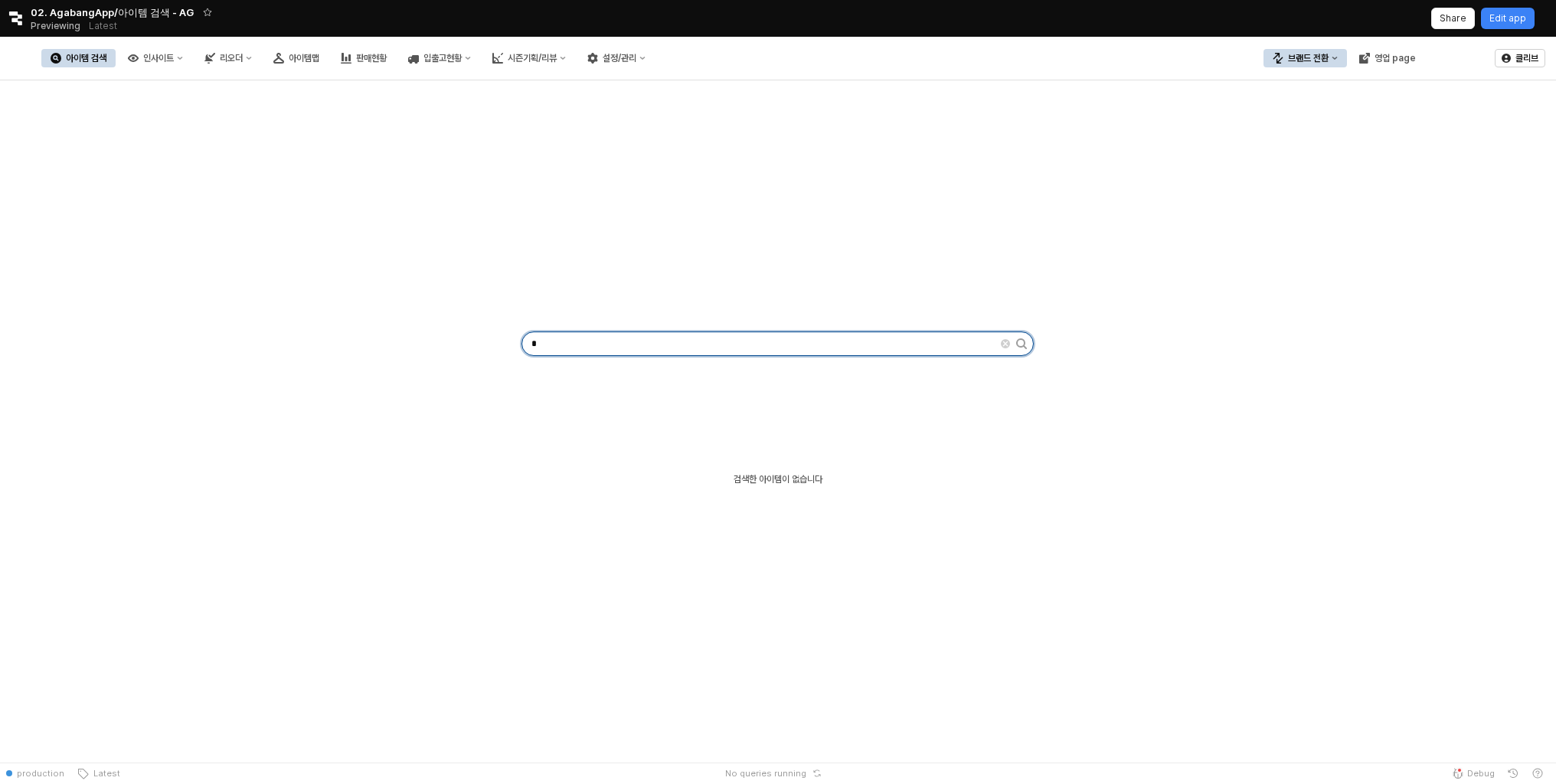 type on "*" 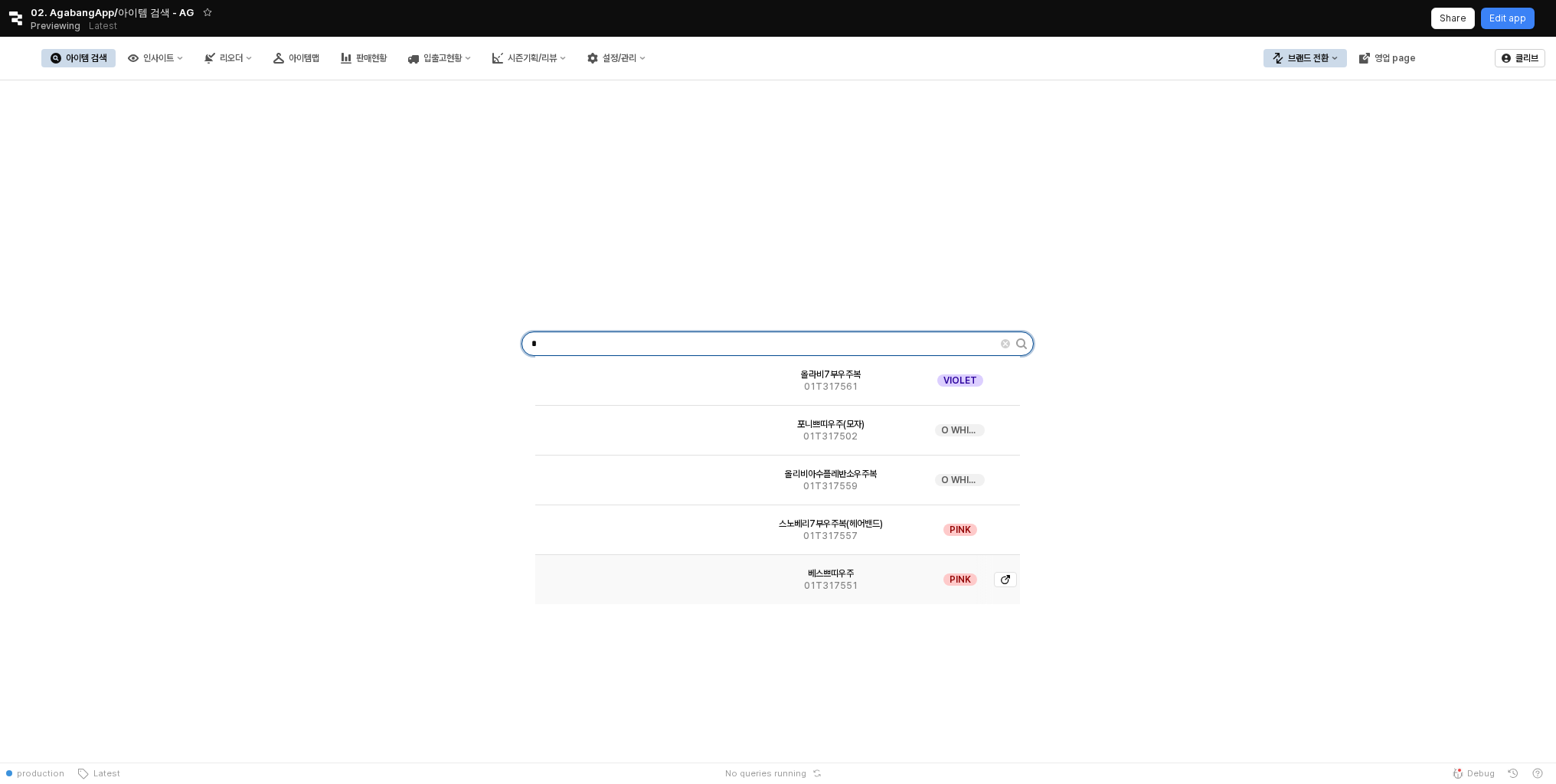 type on "*" 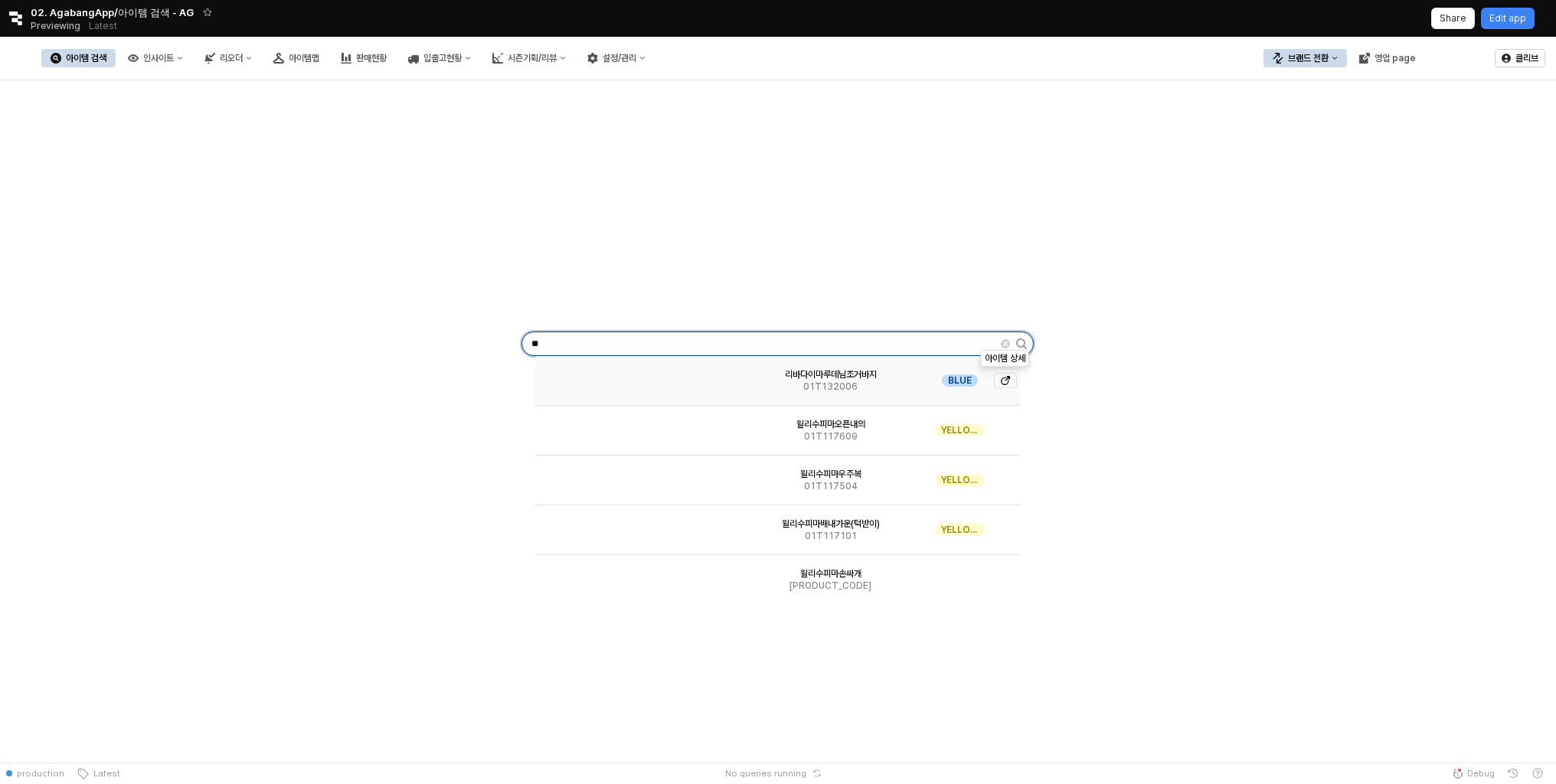 type on "**" 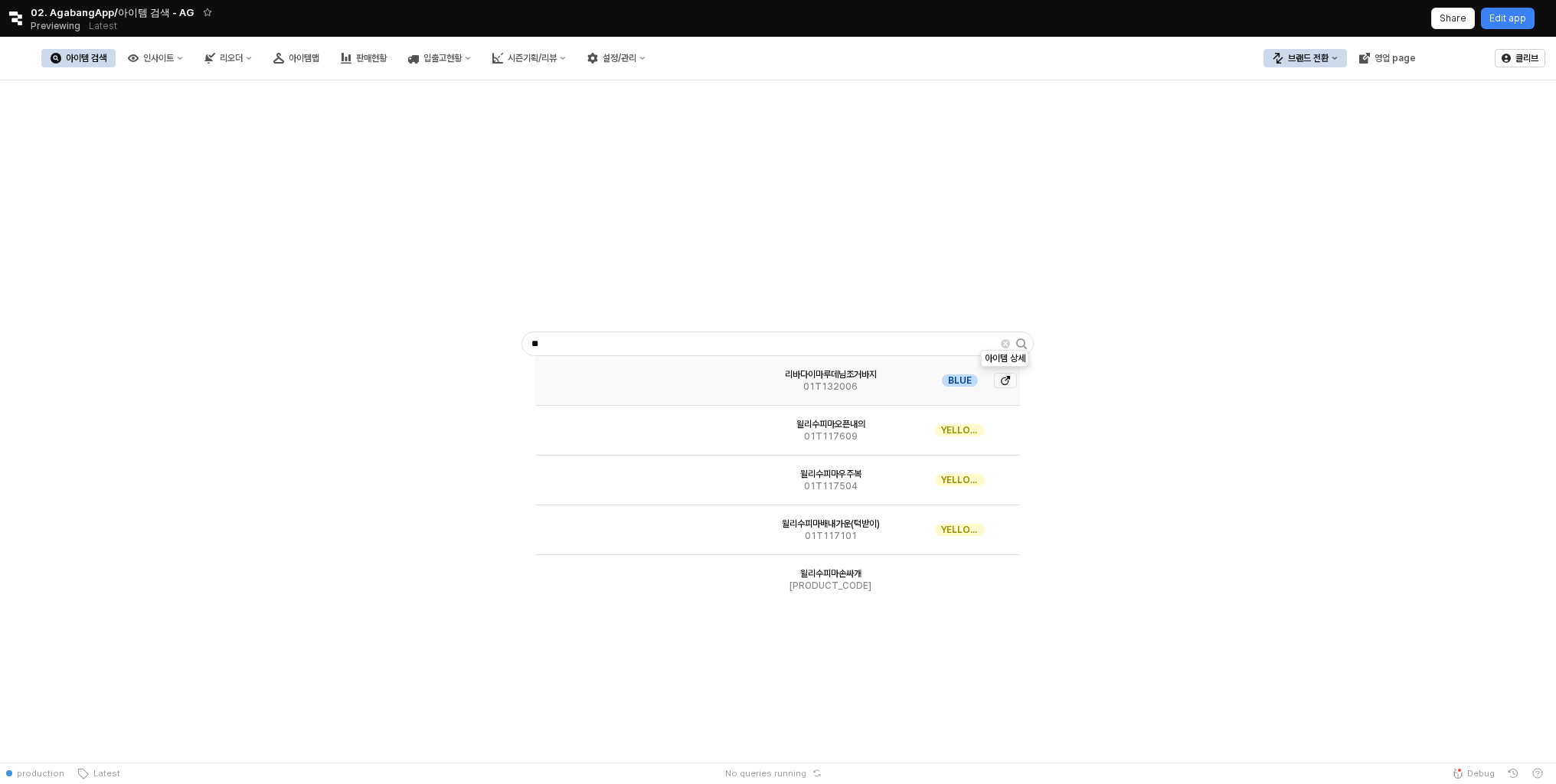 click 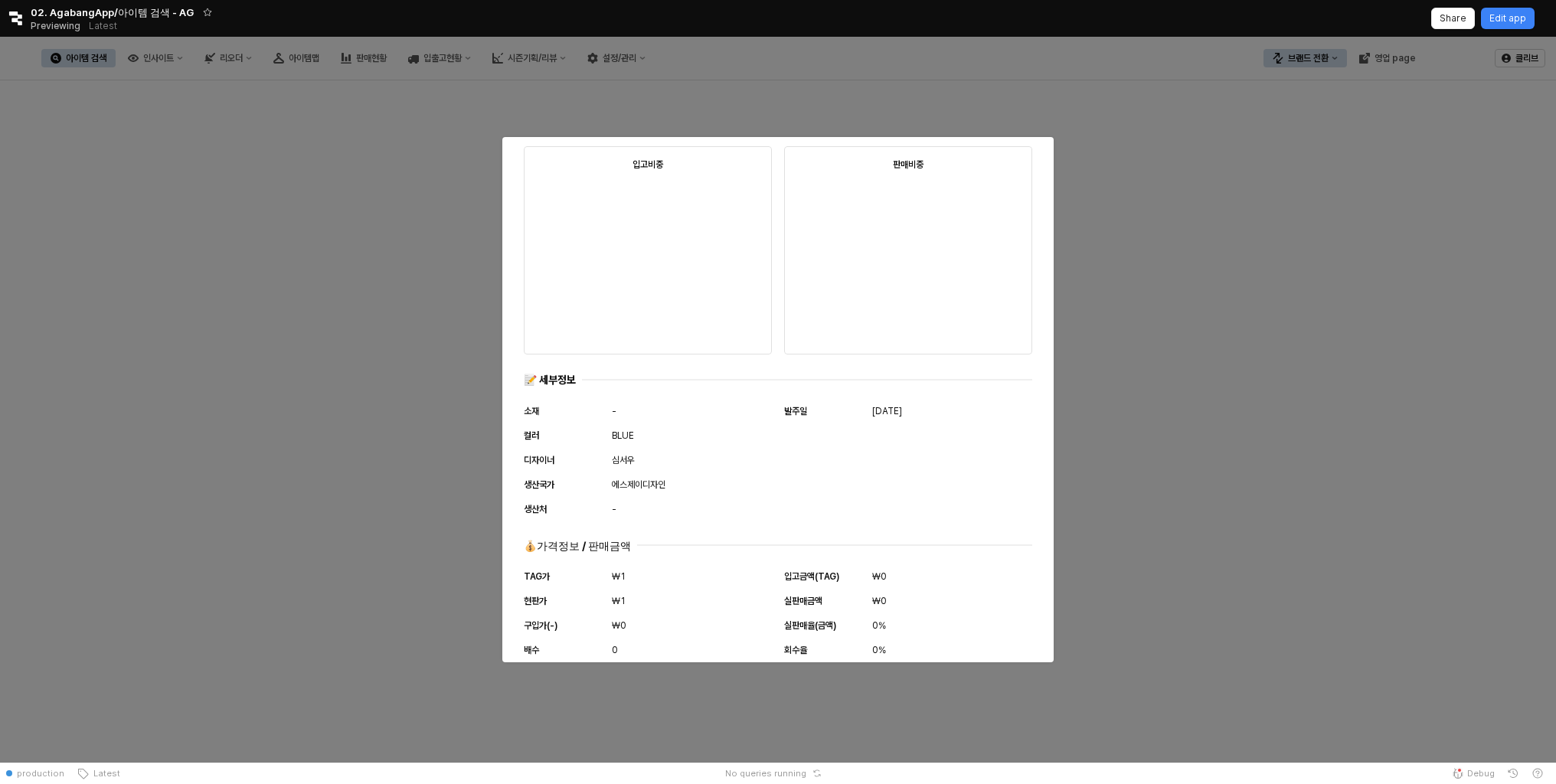 scroll, scrollTop: 740, scrollLeft: 0, axis: vertical 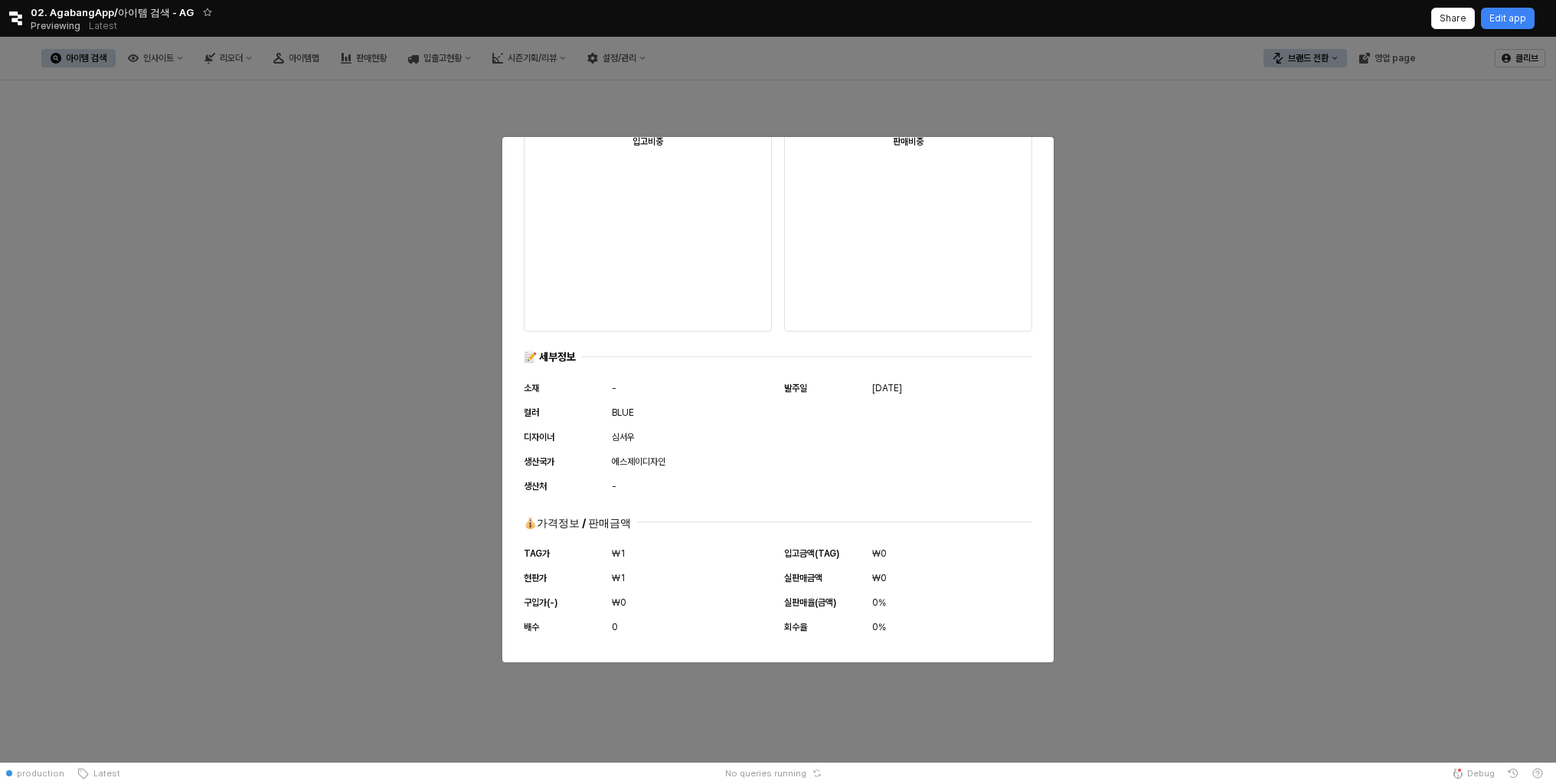 click at bounding box center (778, 400) 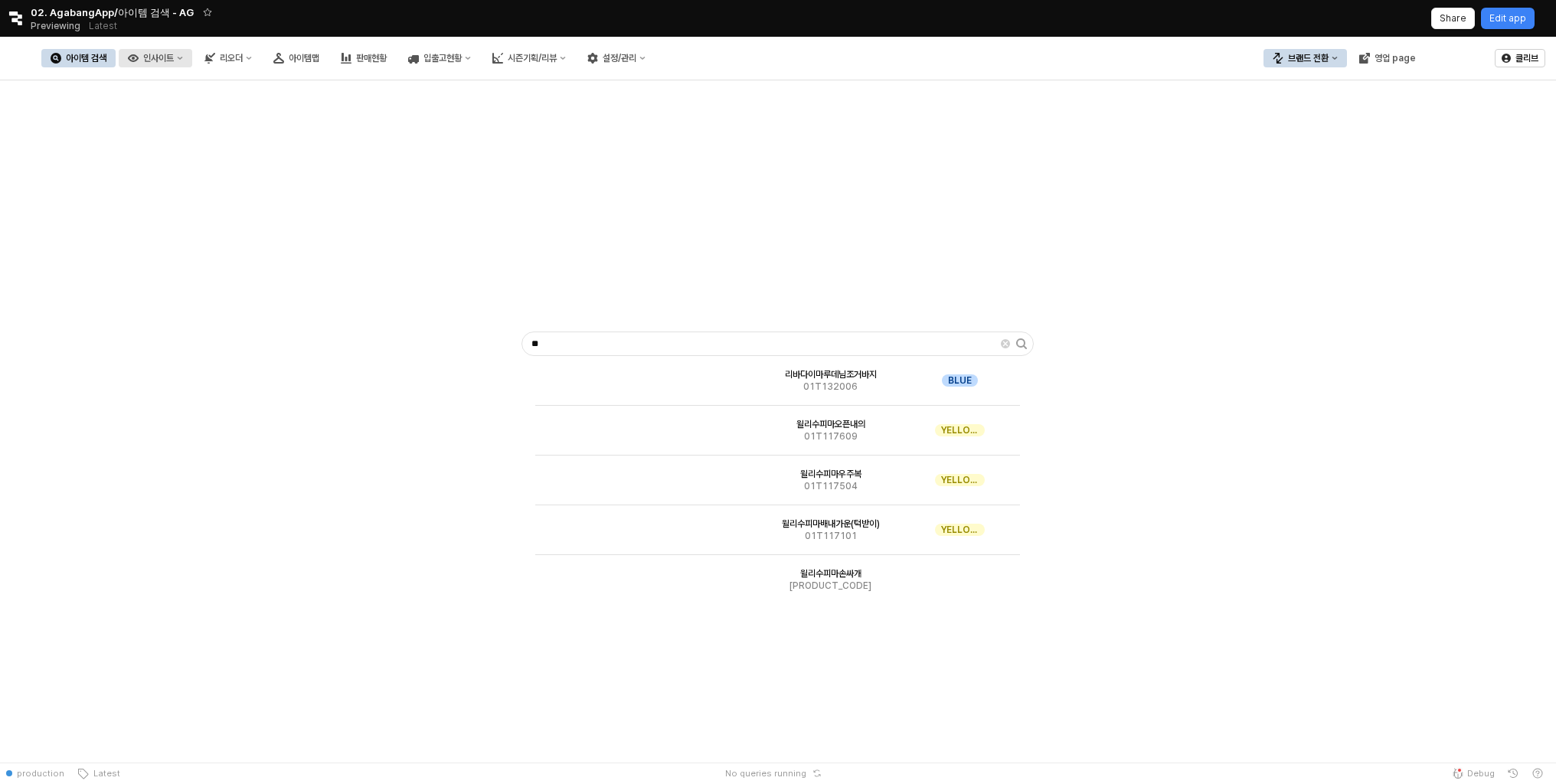 click on "인사이트" at bounding box center (155, 58) 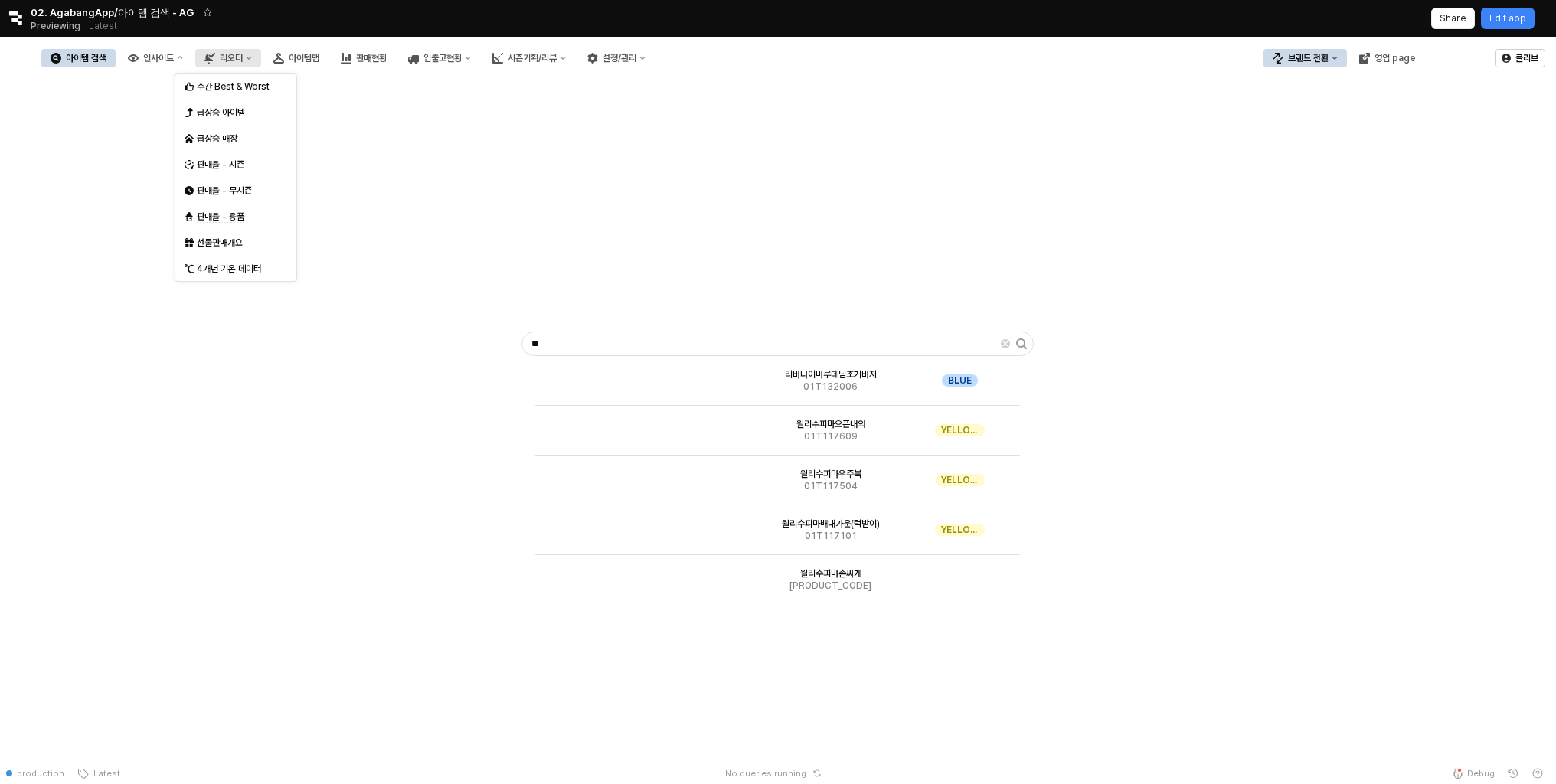 click 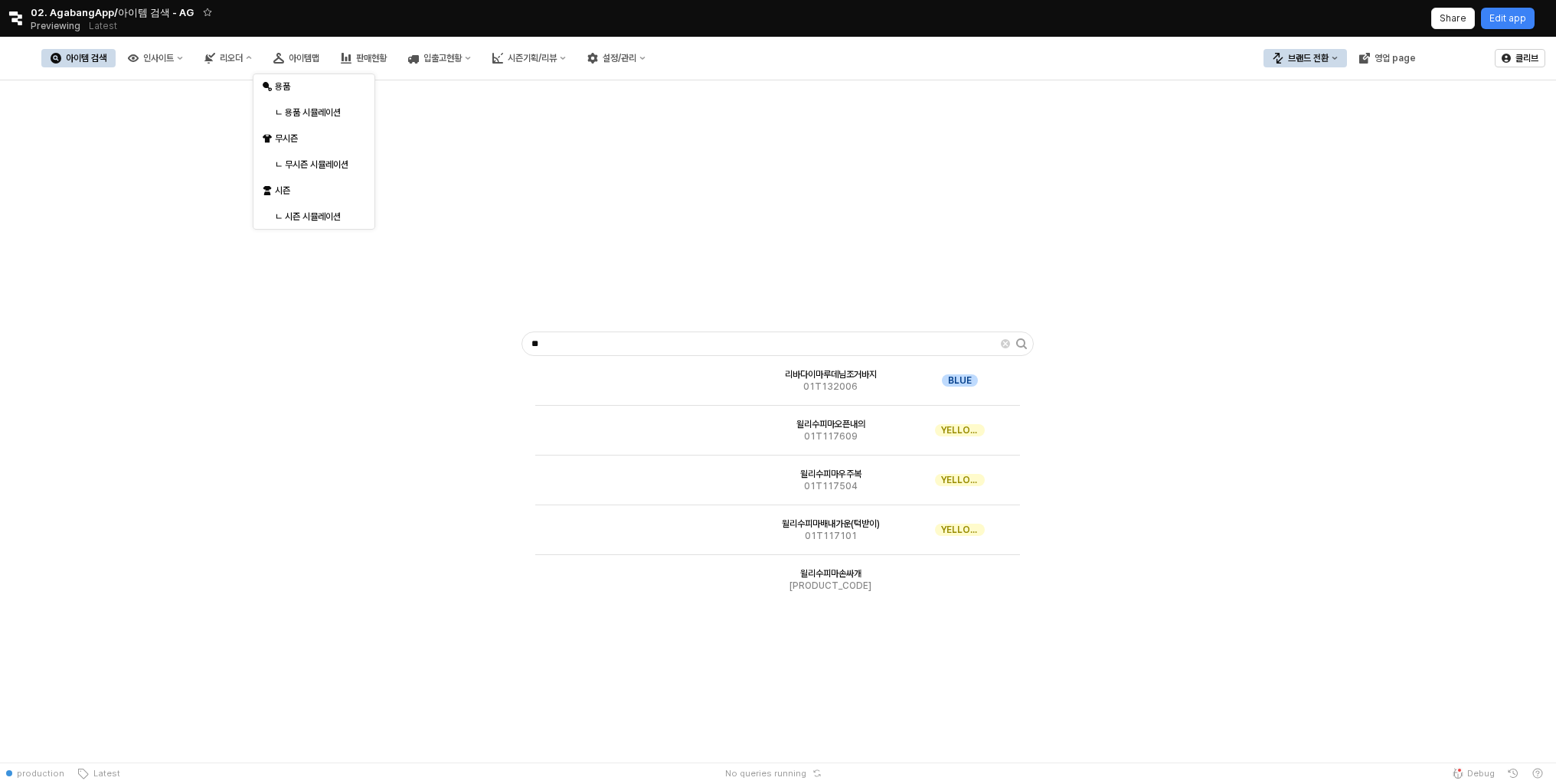 click on "** 리바다이마루데님조거바지 01T132006 BLUE 윌리수피마오픈내의 01T117609 YELLOW 윌리수피마우주복 01T117504 YELLOW 윌리수피마배내가운(턱받이) 01T117101 YELLOW 윌리수피마손싸개 01T065805 윌리수피마속싸보 01T064405 테디수피마배내저고리(손싸개) 01S717001 BEIGE 마리단말2세트 01S576055 O WHITE 마리쁘띠꽃장말 01S576052 O WHITE 마리러블리자켓 01S535251 BLUE 마리블루플라워원피스(가디건) 01S534054 BLUE 마리플라워원피스(조끼) 01S534053 PINK 마리러블리원피스(가방) 01S534052 L KHAKI 마리심플리상하 01S533053 YELLOW 마리주름데님치마바지 01S532351 BLUE" at bounding box center (778, 347) 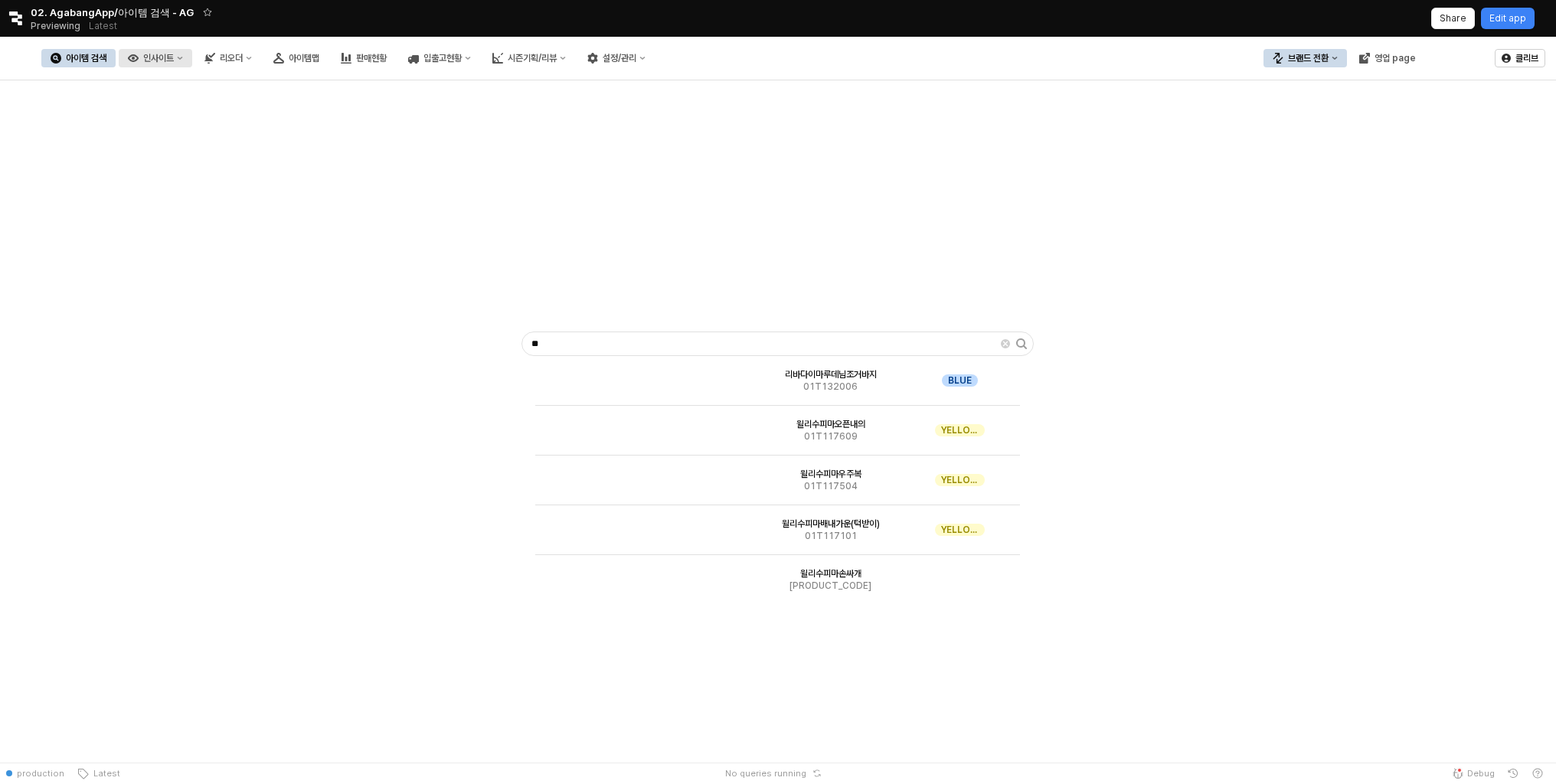 click on "인사이트" at bounding box center [159, 58] 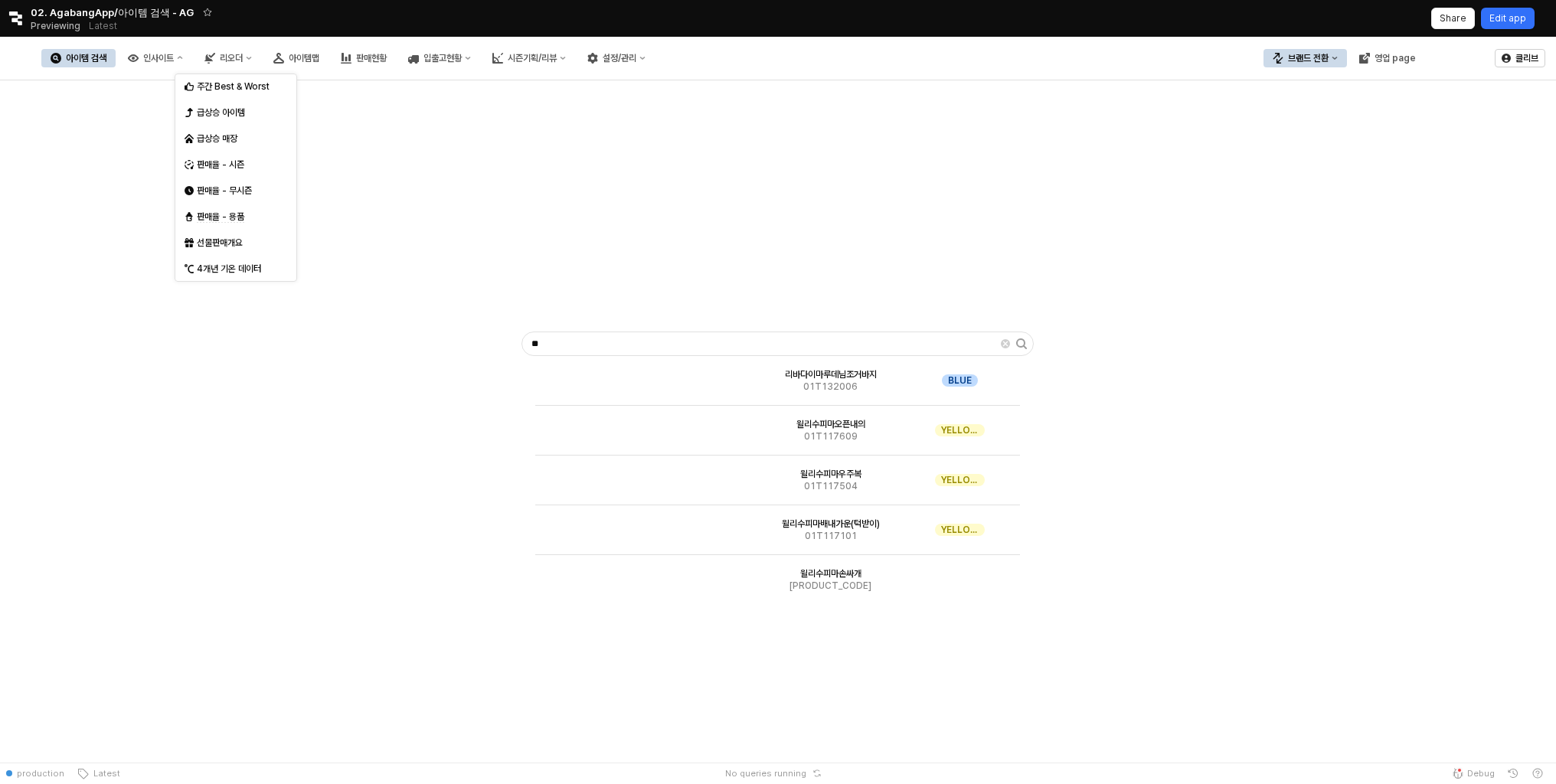 click on "Edit app" at bounding box center (1508, 18) 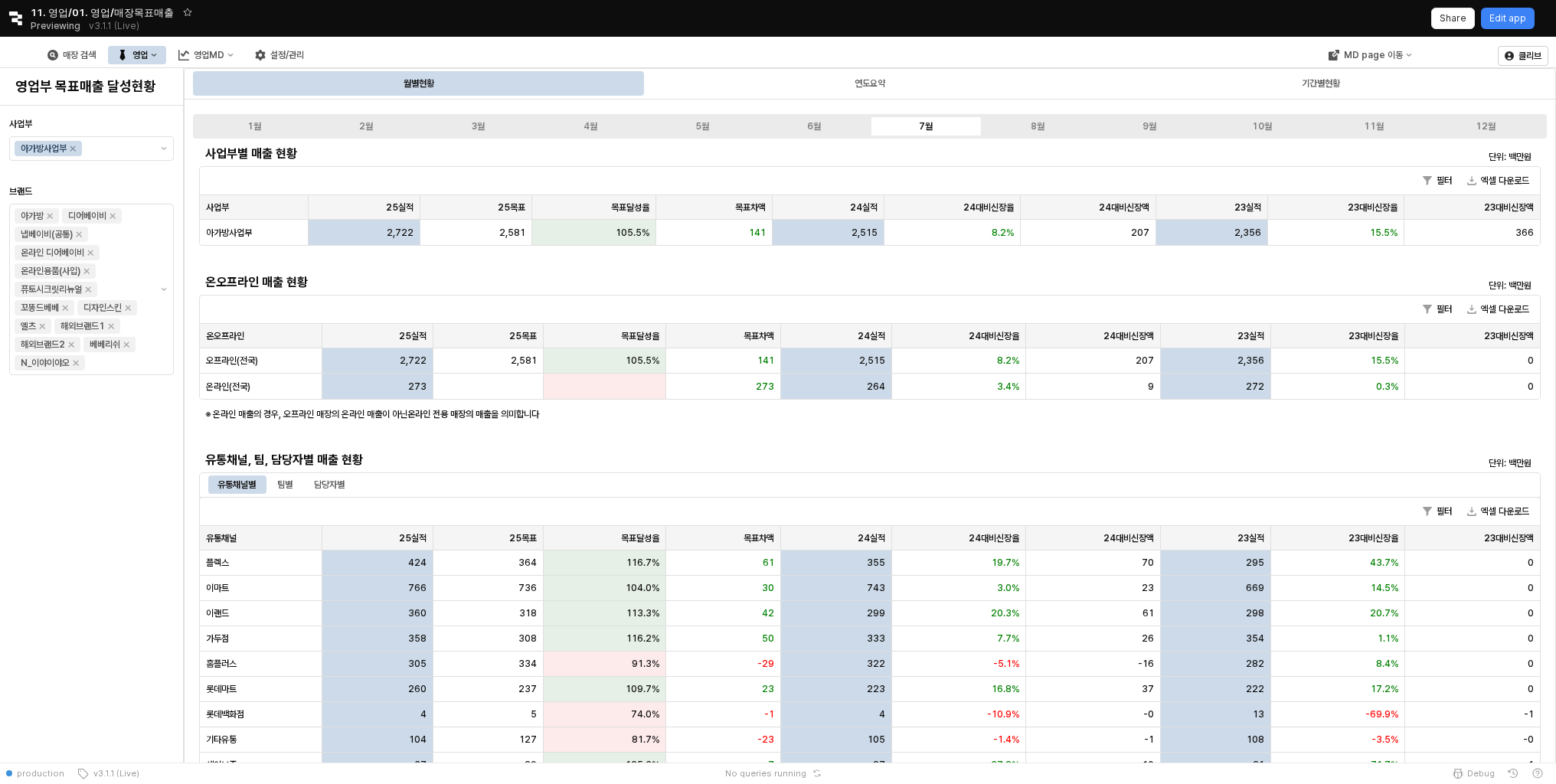 scroll, scrollTop: 0, scrollLeft: 0, axis: both 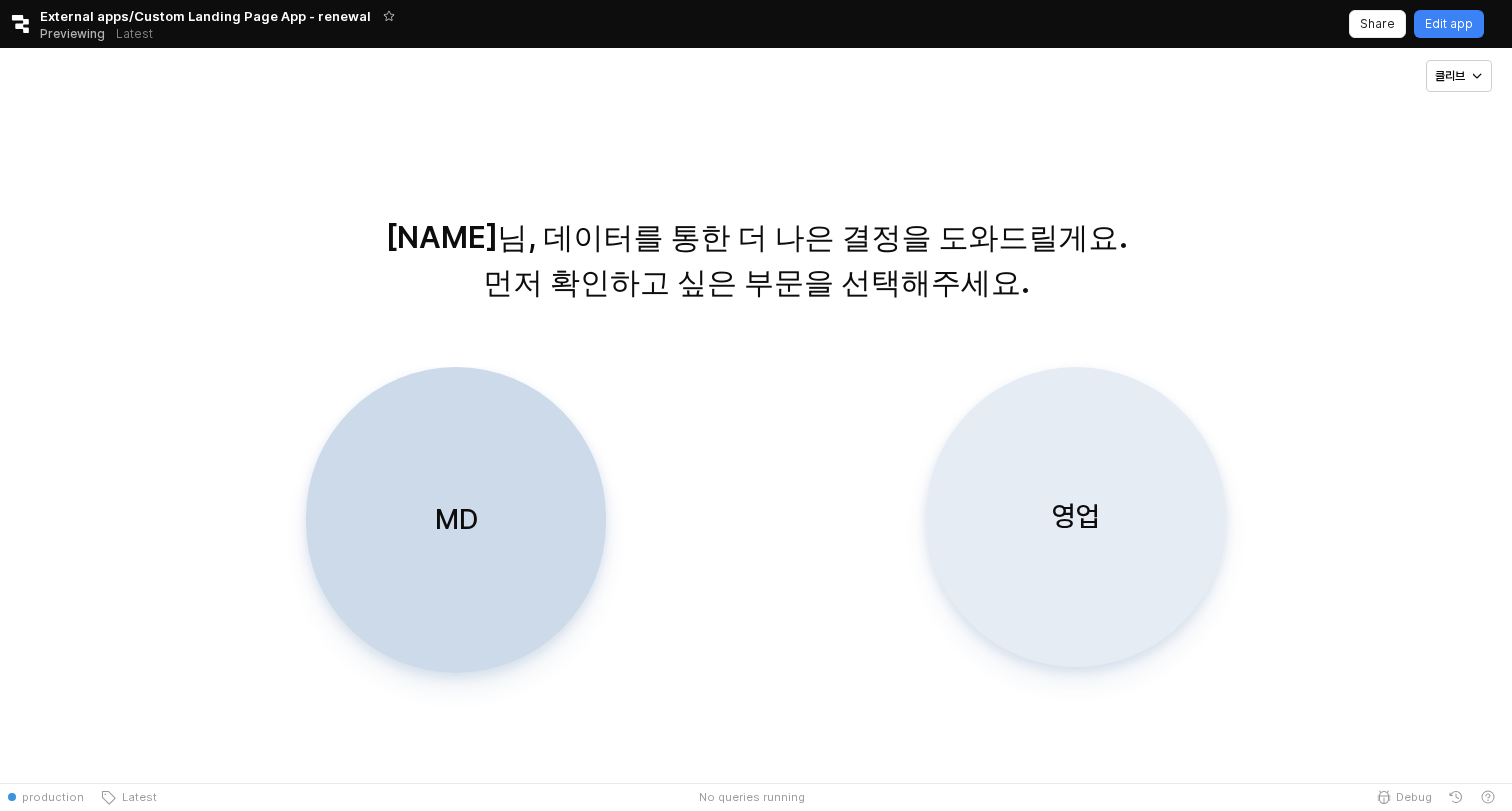 click on "영업" at bounding box center (1076, 517) 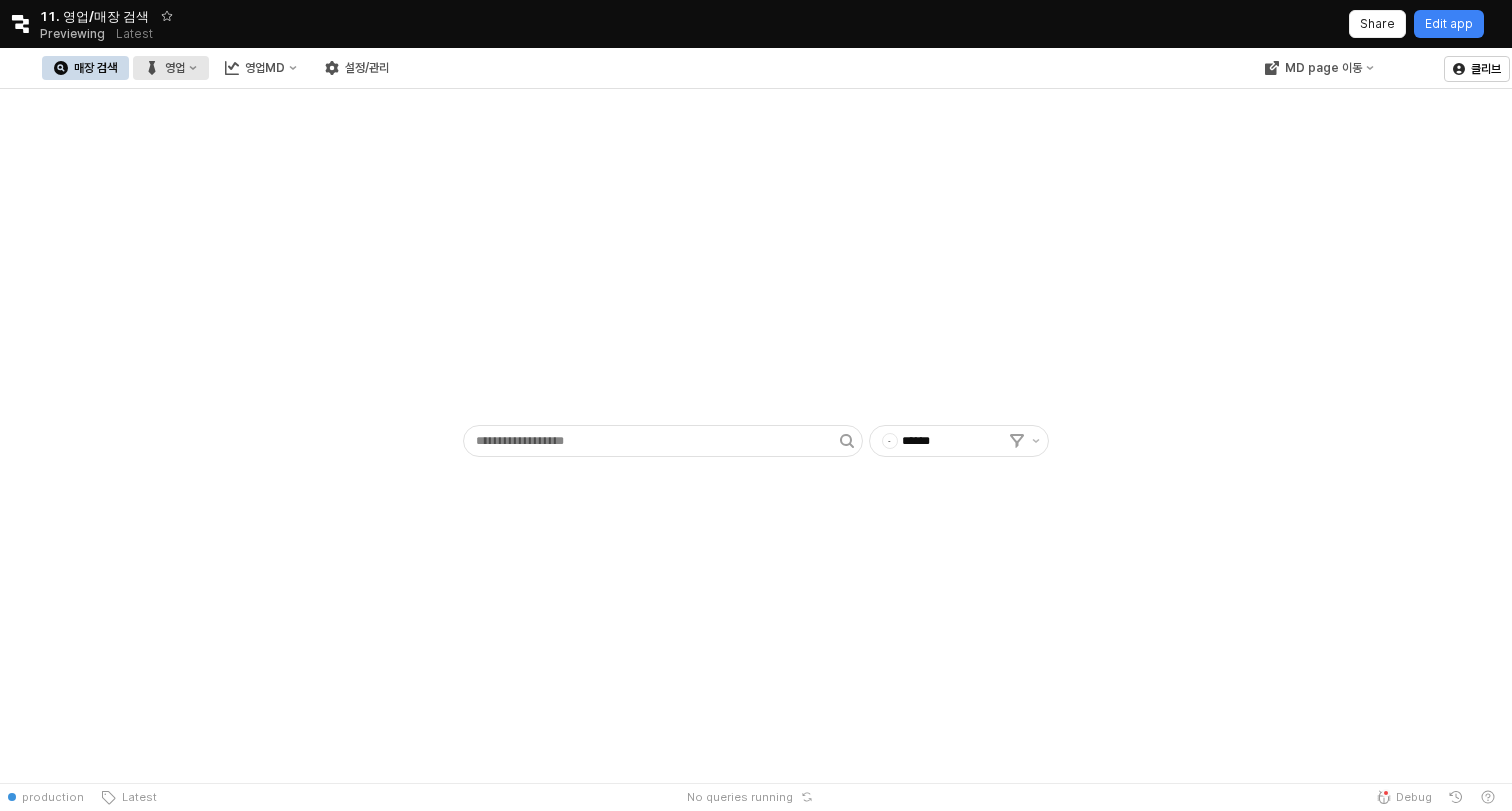 click on "영업" at bounding box center [175, 68] 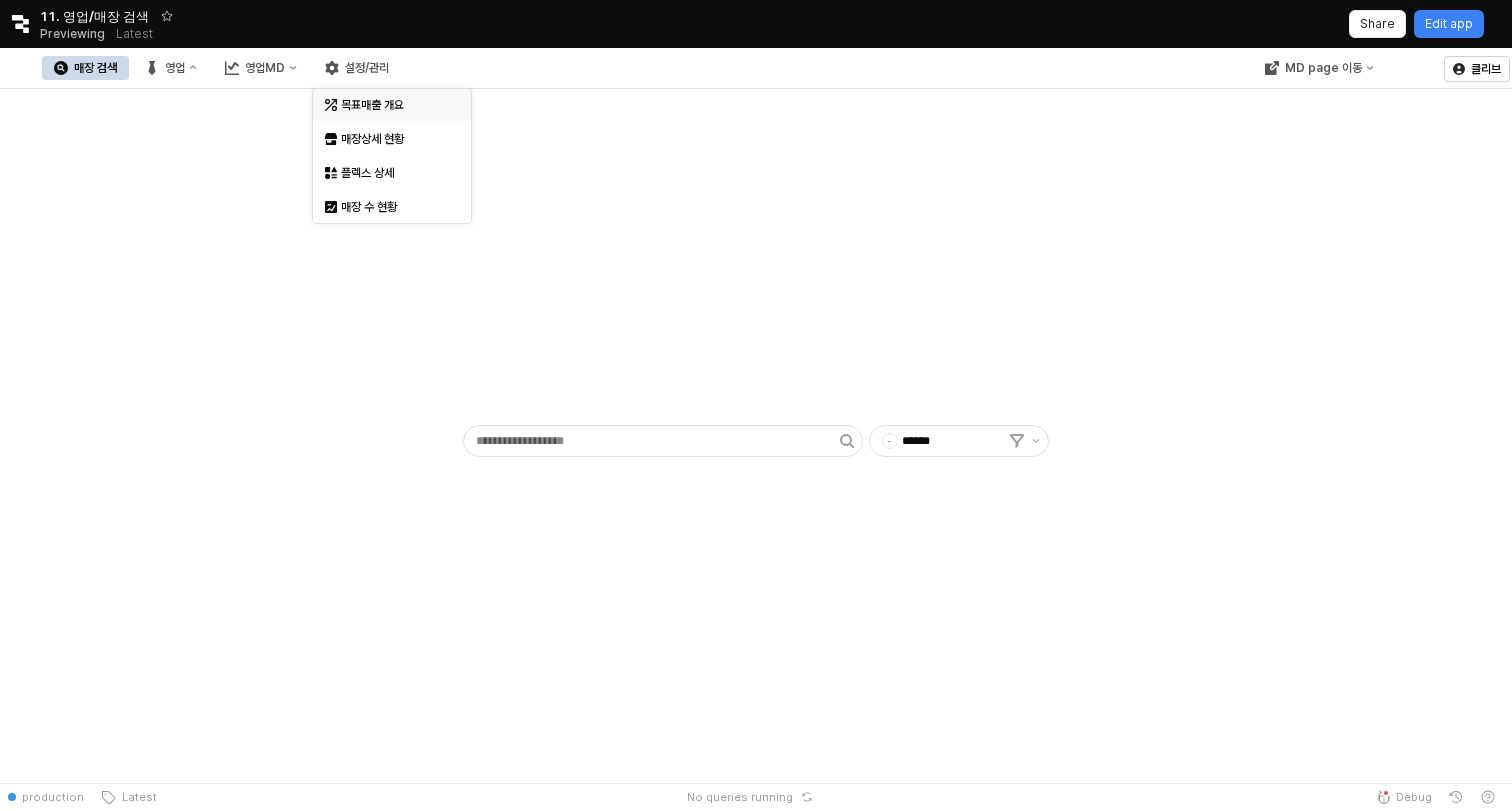click on "목표매출 개요" at bounding box center [394, 105] 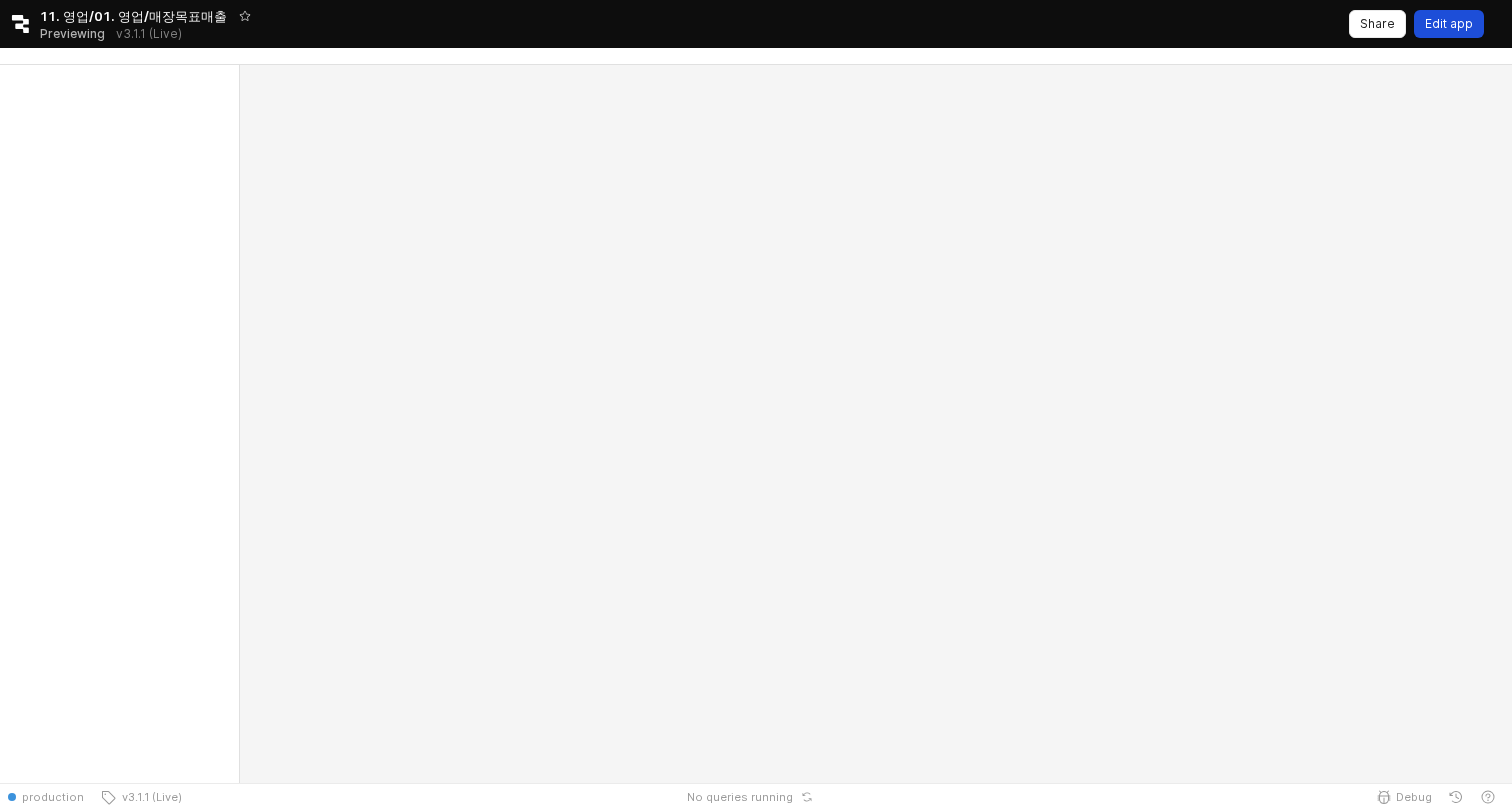 click on "Edit app" at bounding box center (1449, 24) 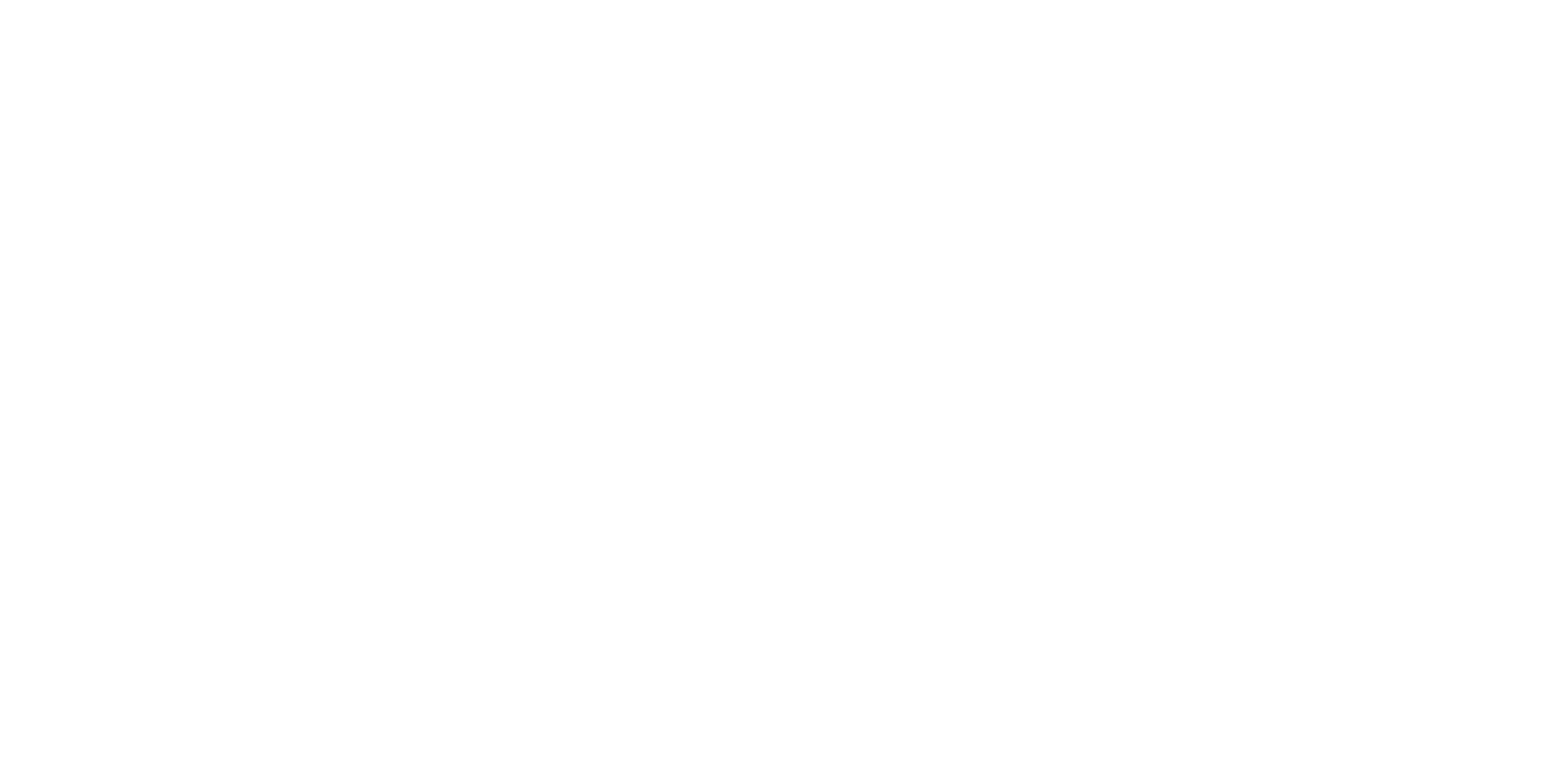 scroll, scrollTop: 0, scrollLeft: 0, axis: both 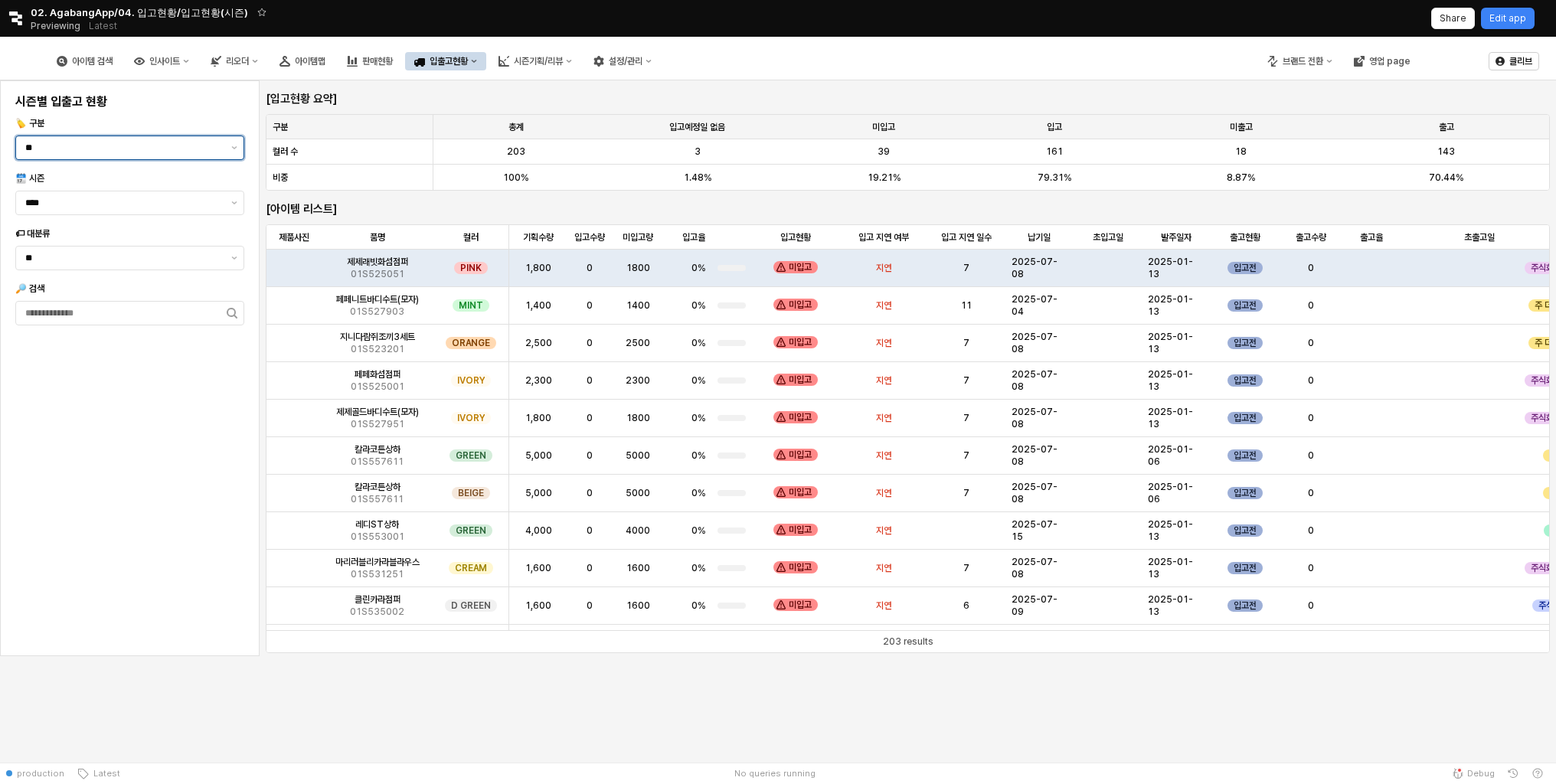 click on "**" at bounding box center [120, 148] 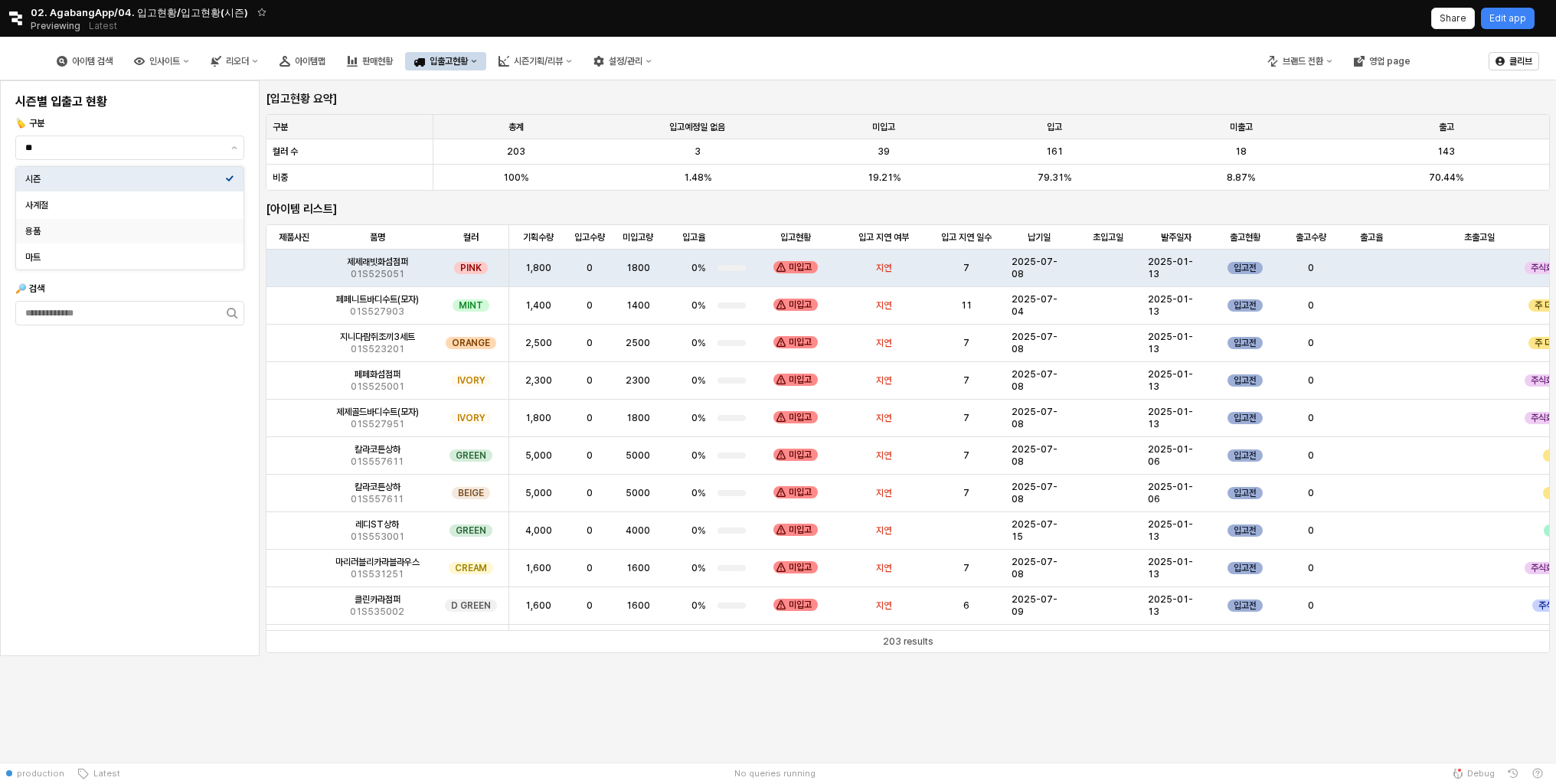 click on "시즌별 입출고 현황 🏷️ 구분 ** 🗓️ 시즌 **** 🏷 대분류 ** 🔎 검색" at bounding box center (129, 368) 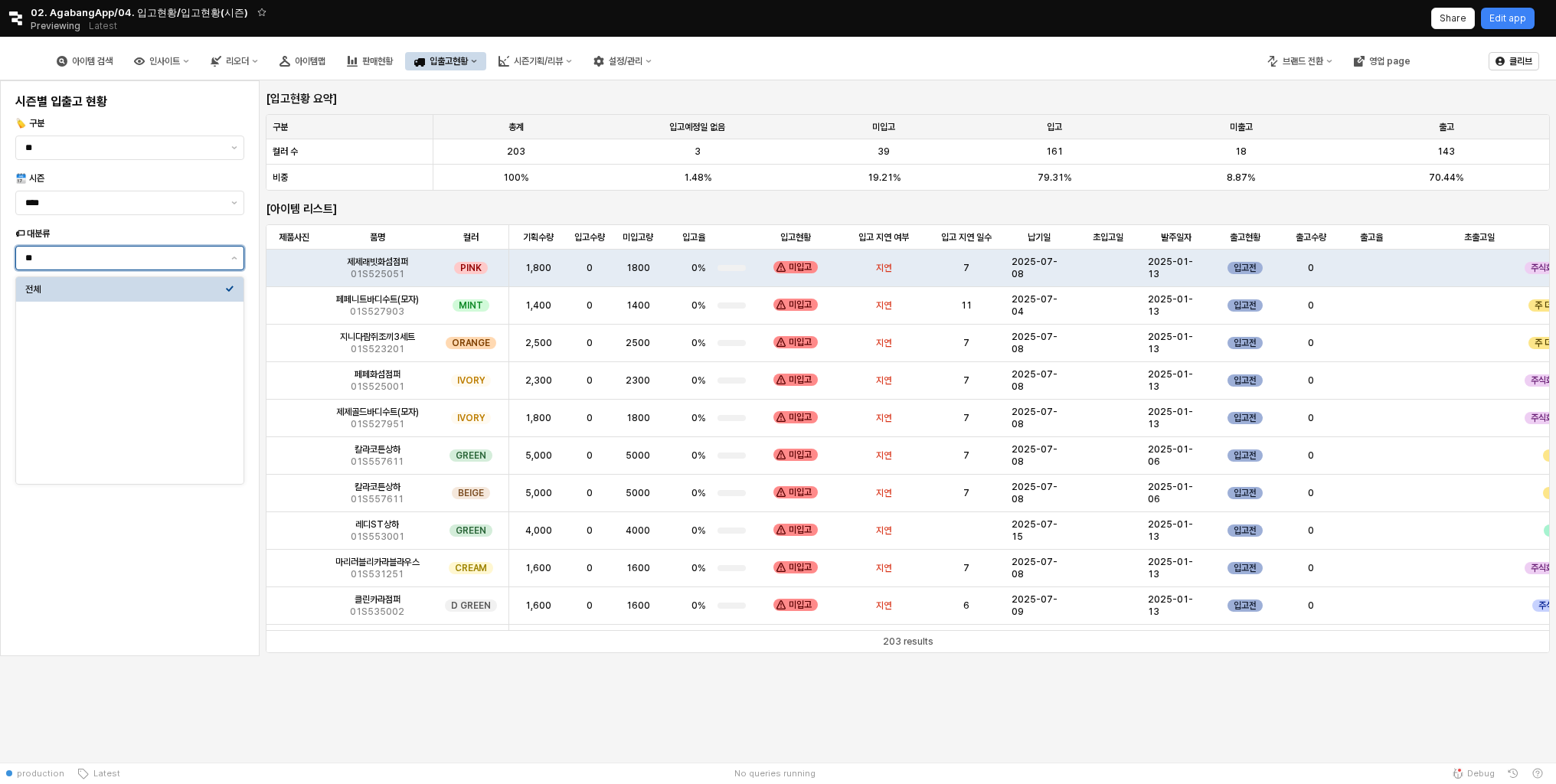 click on "**" at bounding box center (123, 258) 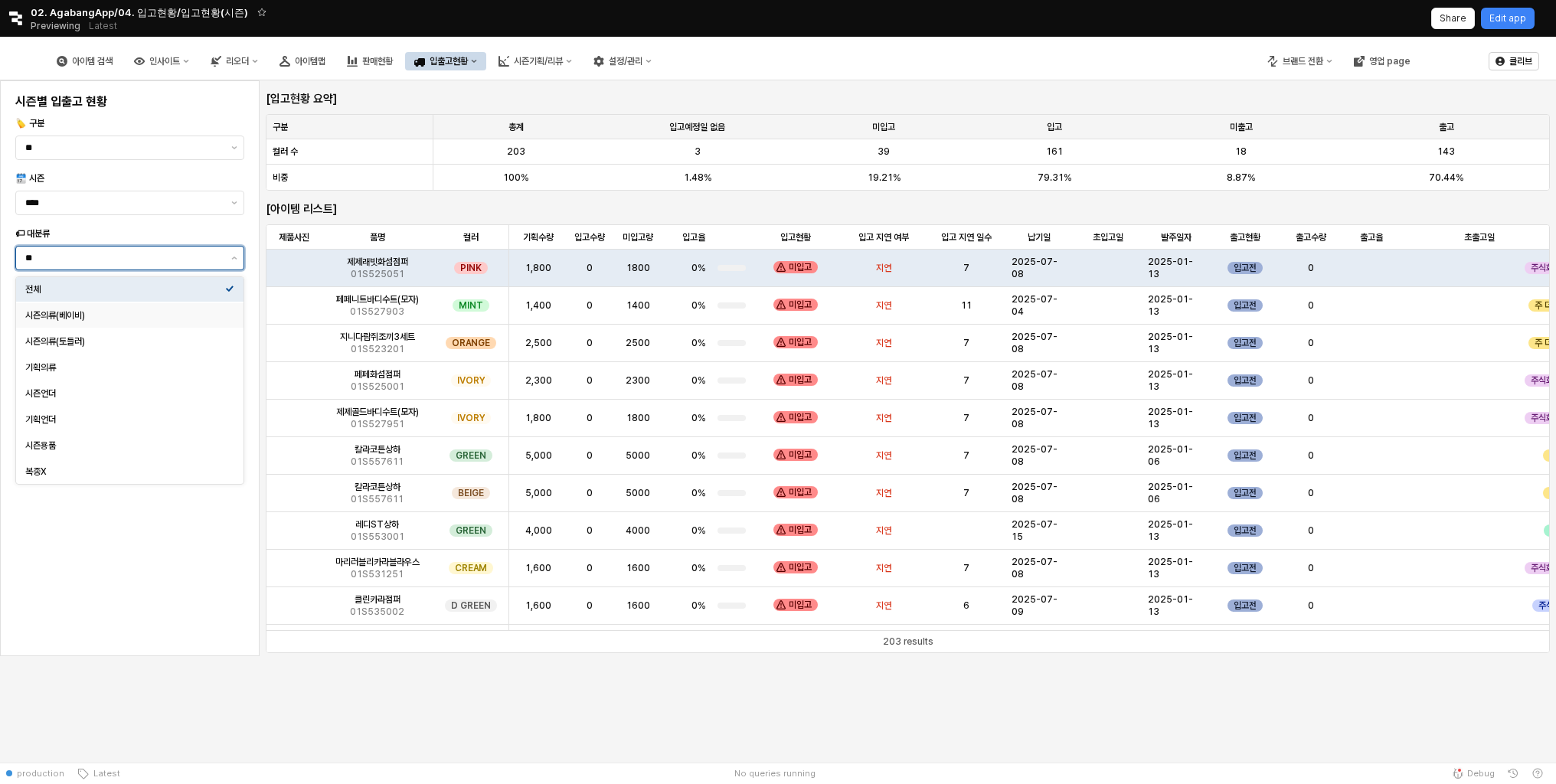 click on "시즌의류(베이비)" at bounding box center (125, 315) 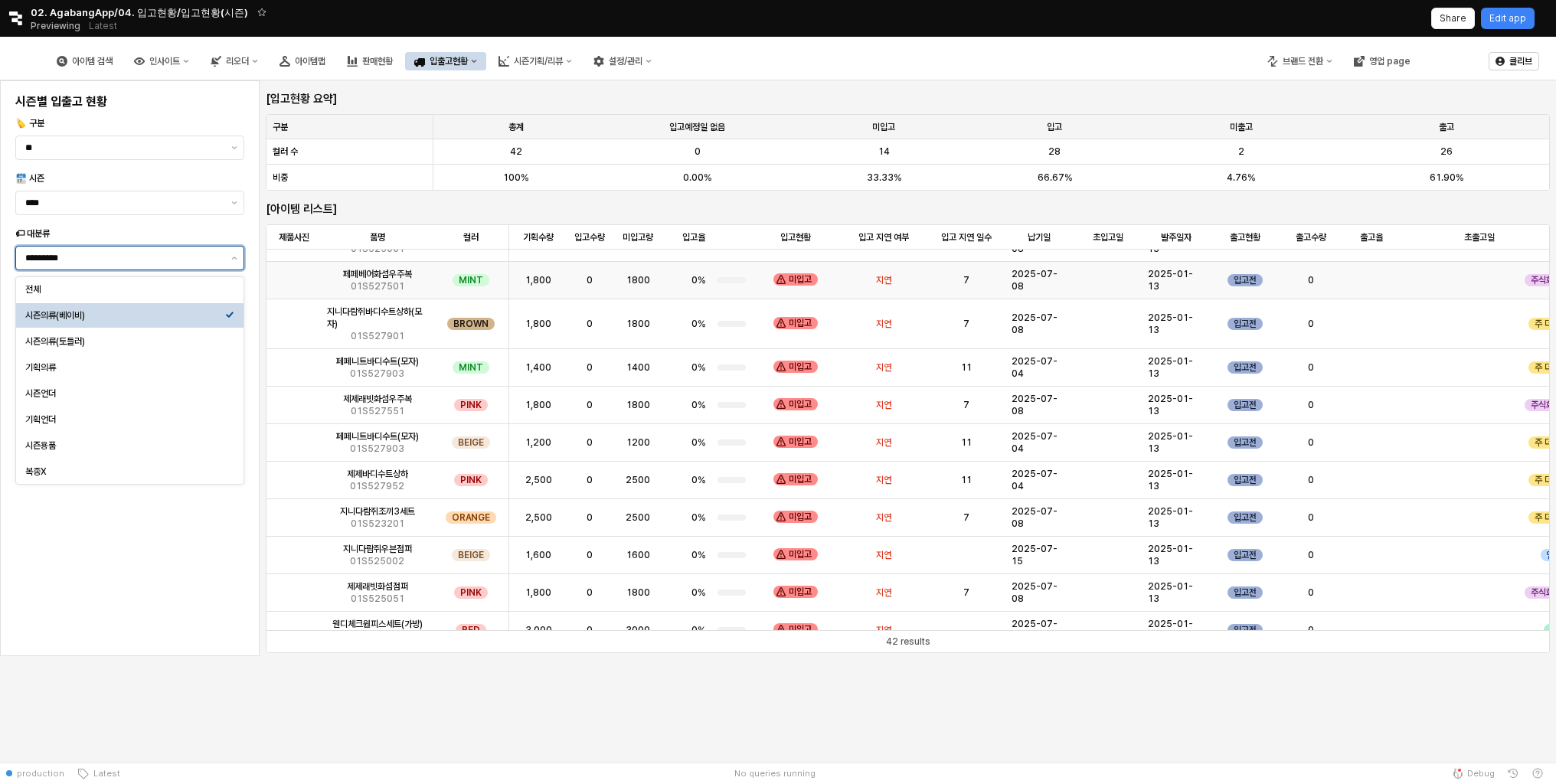 scroll, scrollTop: 0, scrollLeft: 0, axis: both 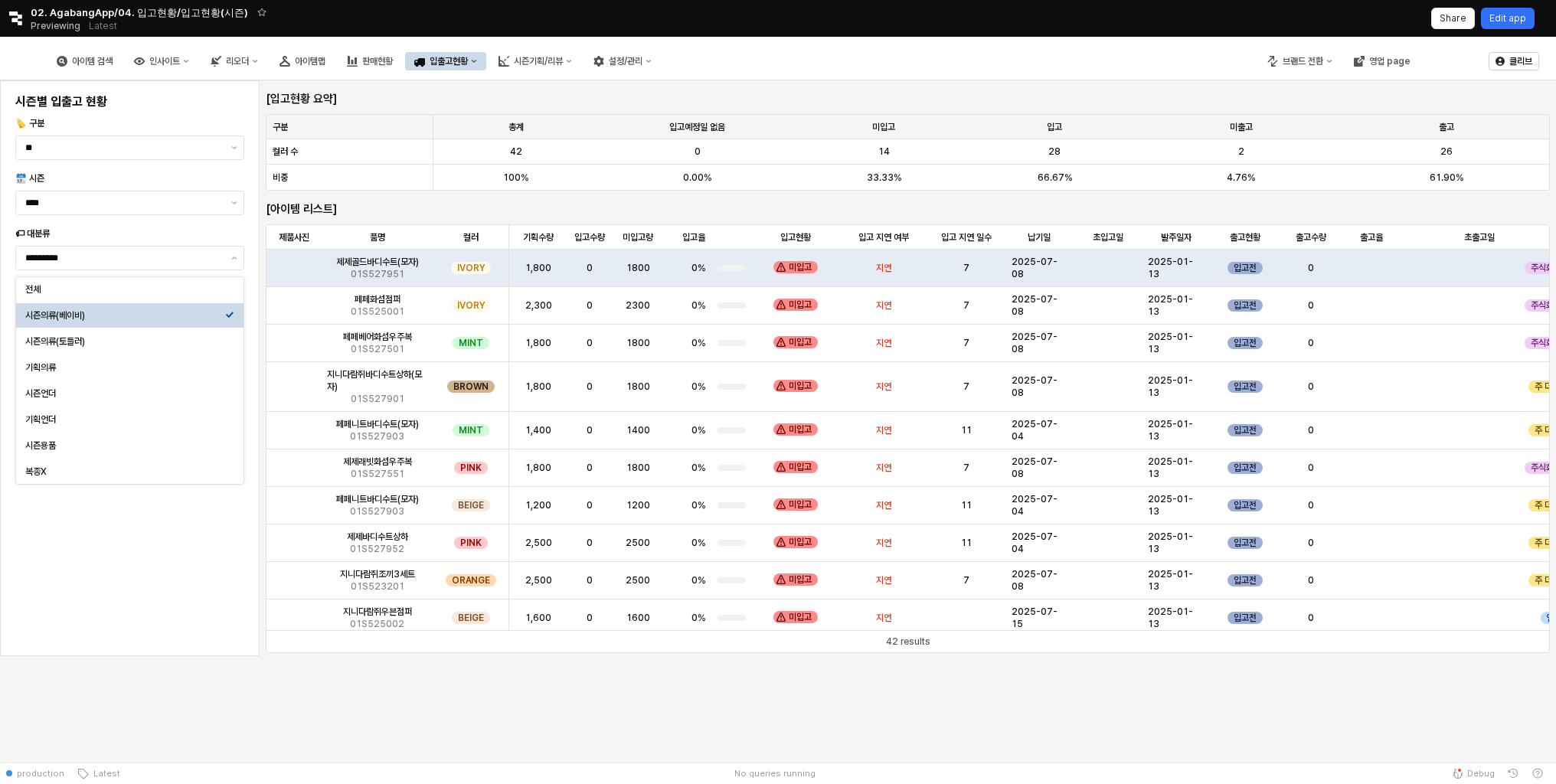 click on "Edit app" at bounding box center (1508, 18) 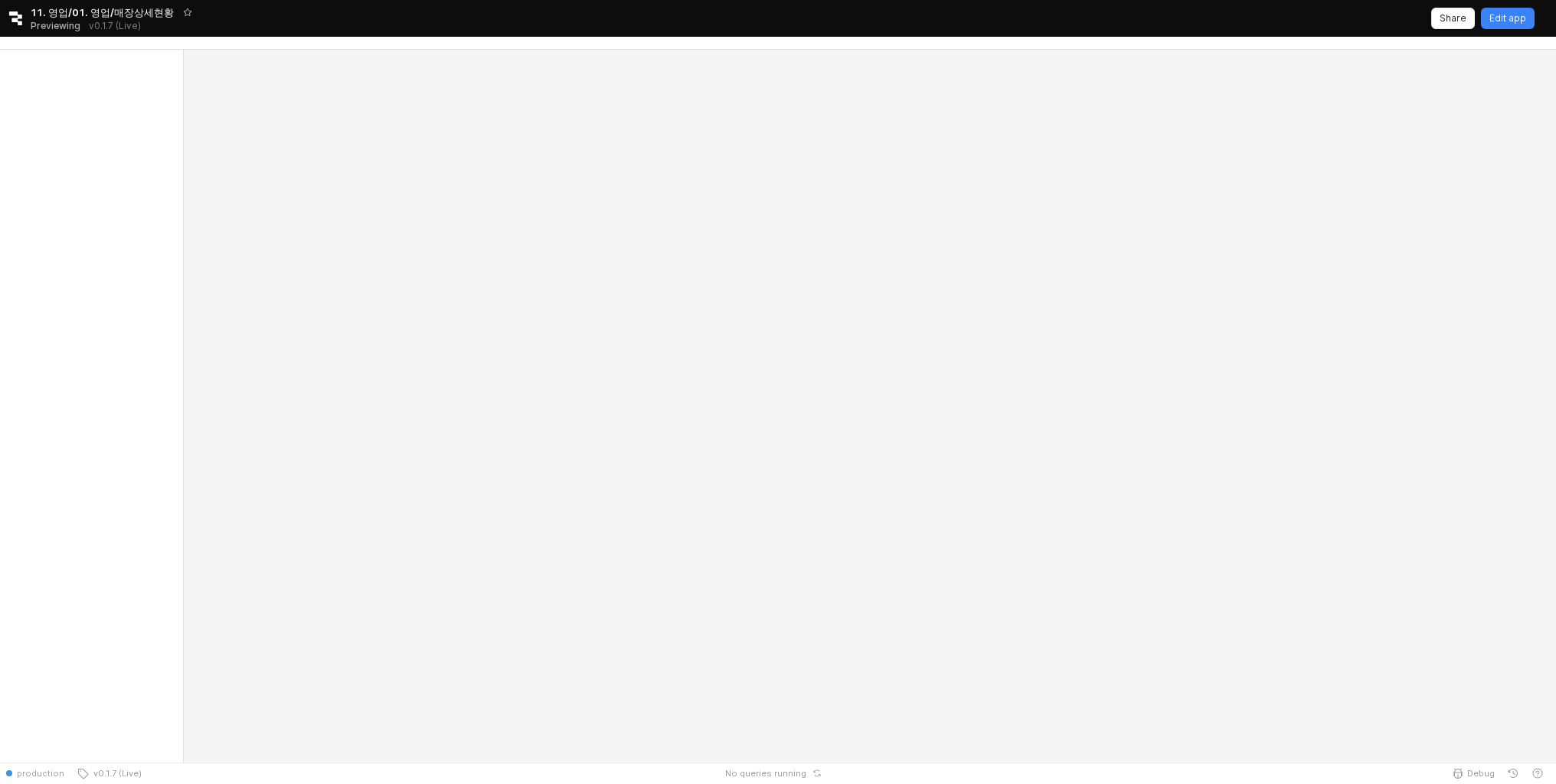 scroll, scrollTop: 0, scrollLeft: 0, axis: both 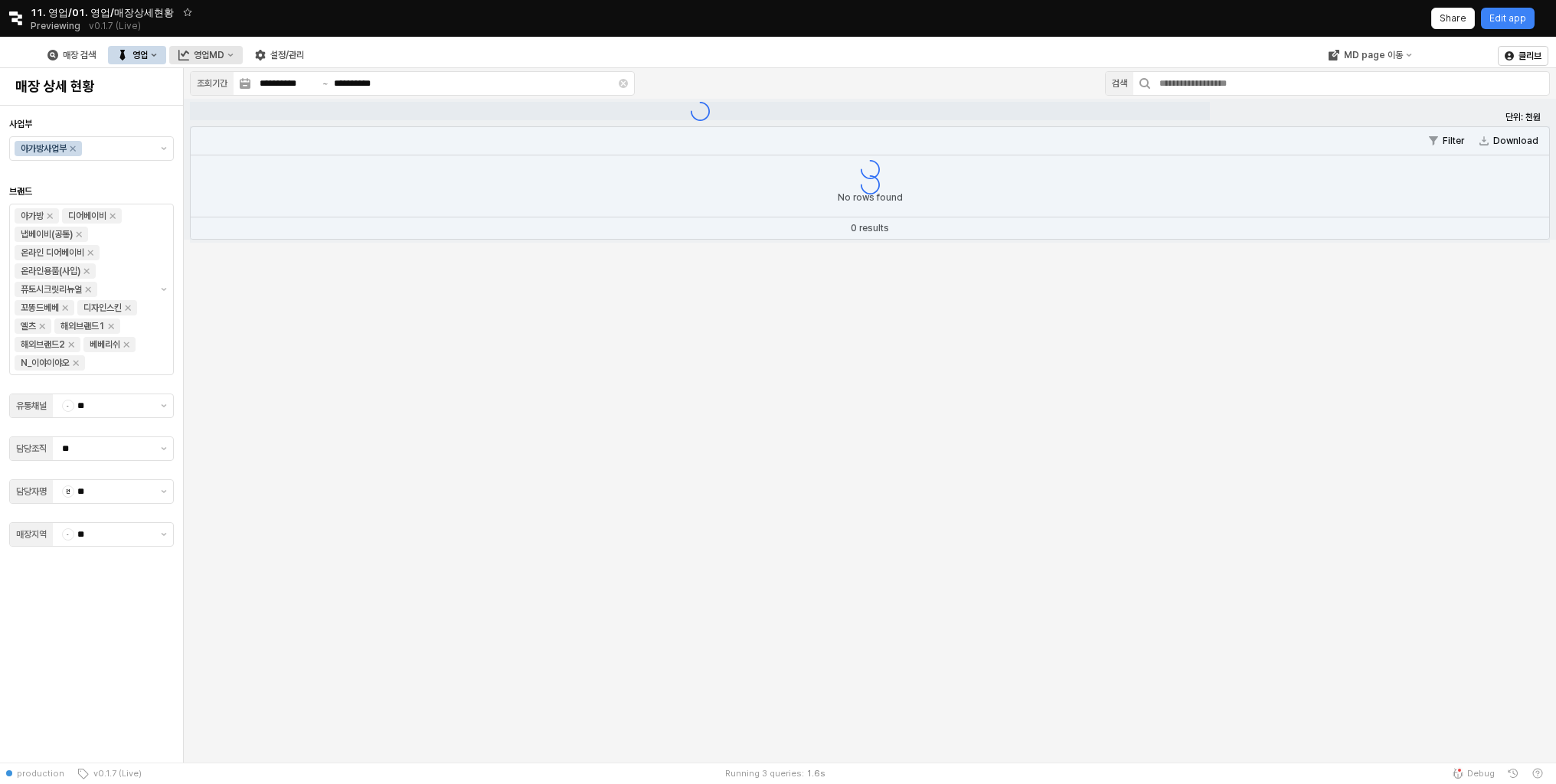 click on "영업MD" at bounding box center [209, 55] 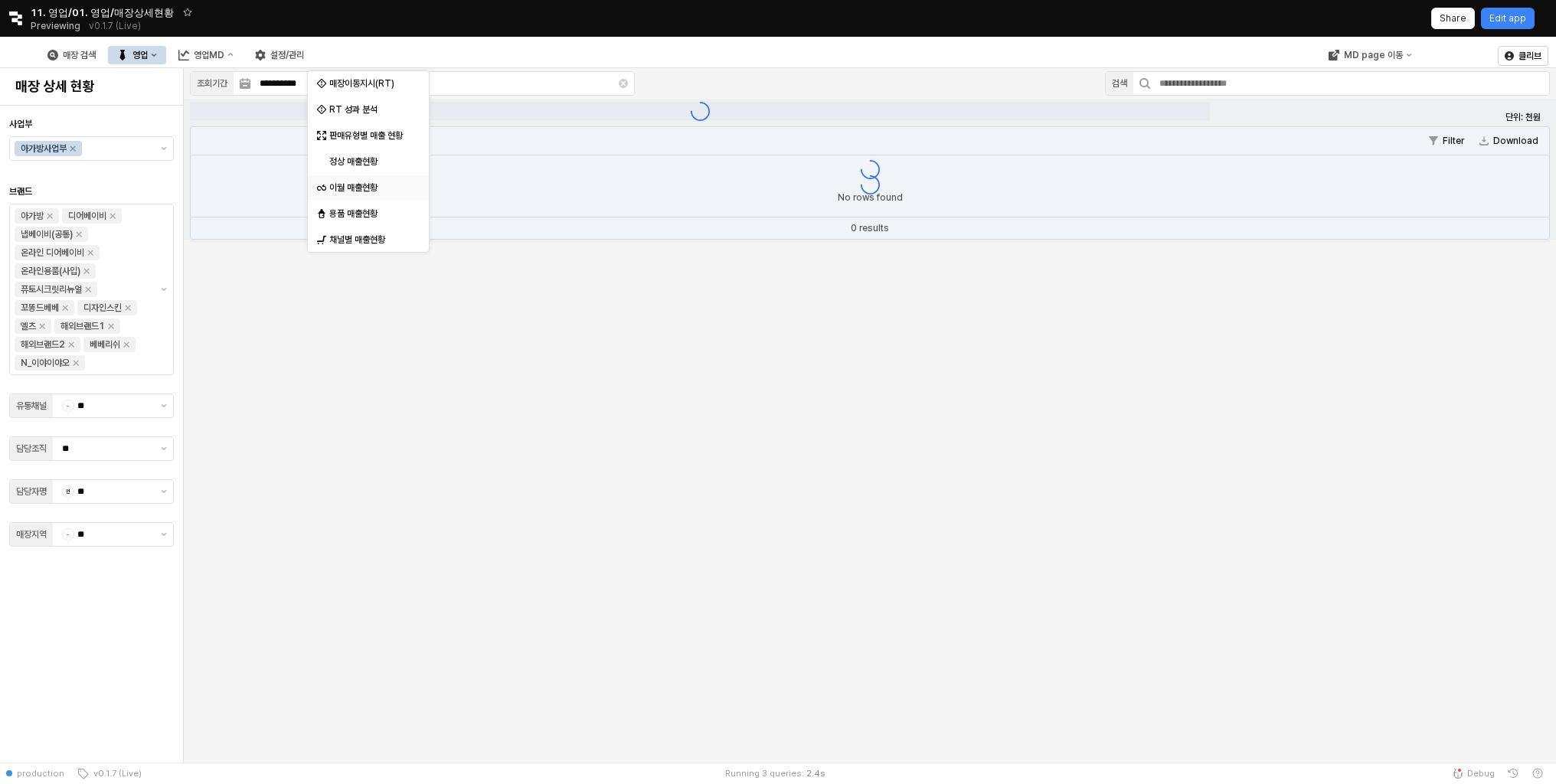 click on "이월 매출현황" at bounding box center (370, 188) 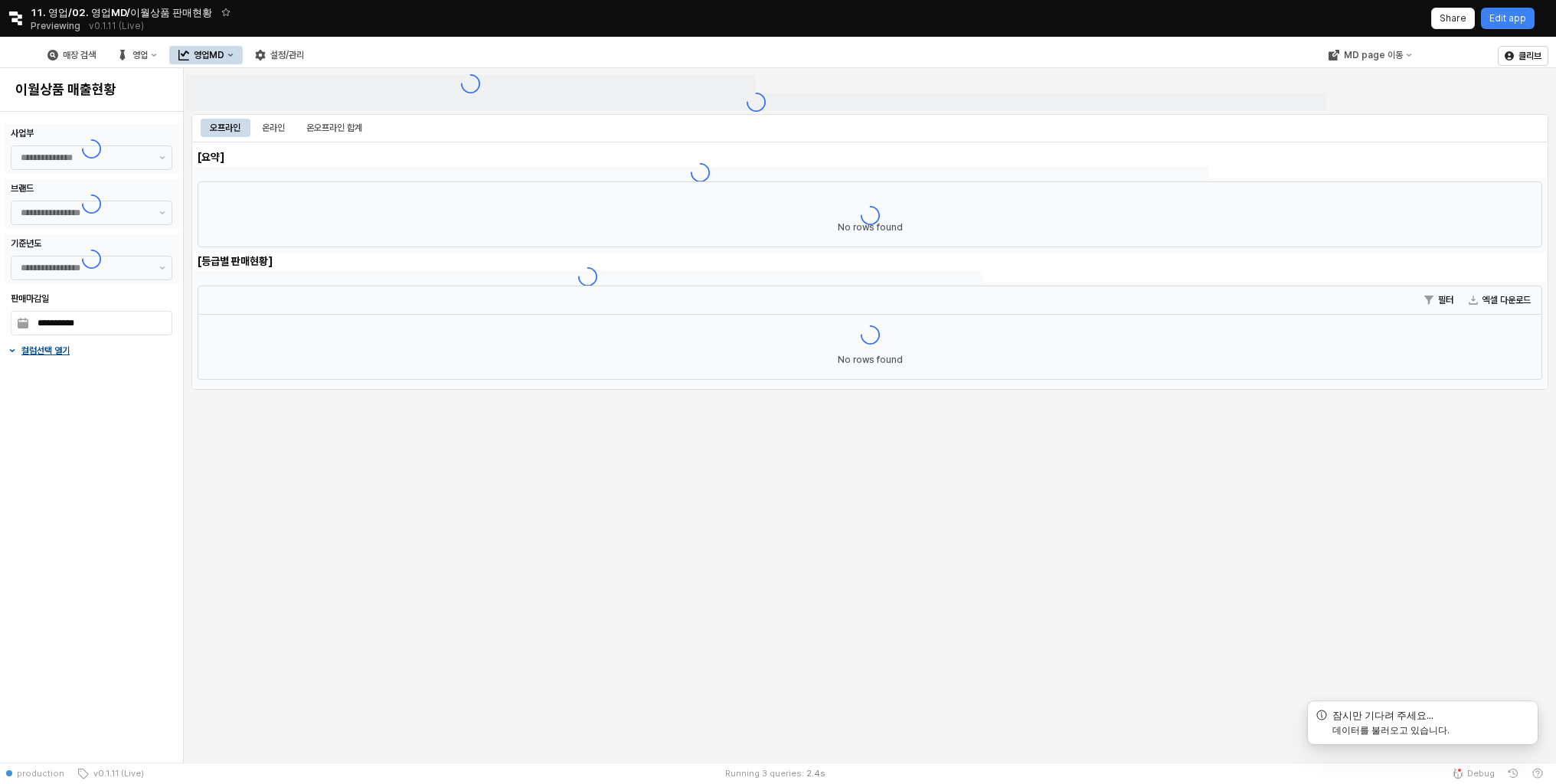 type on "******" 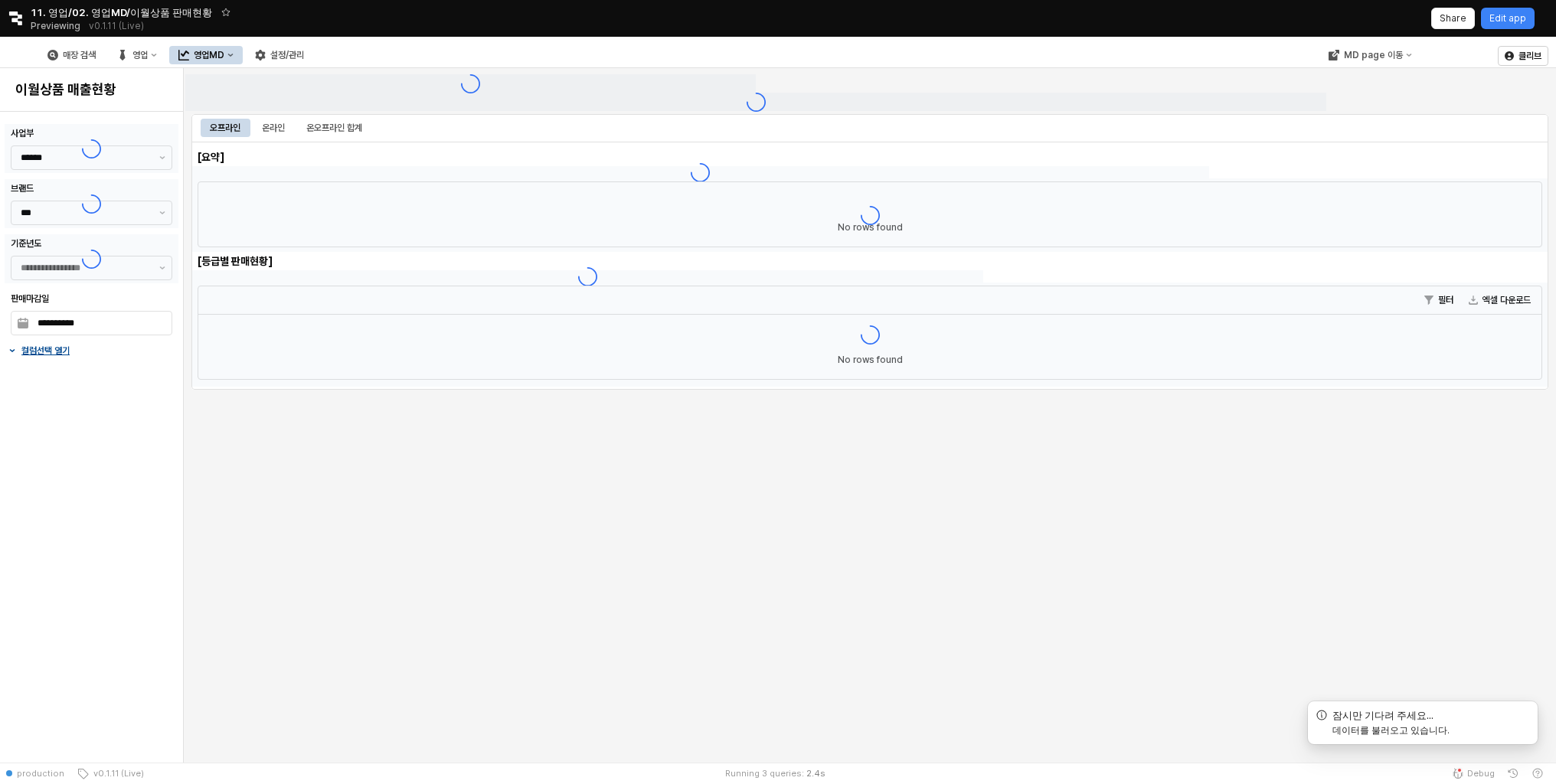 type on "**********" 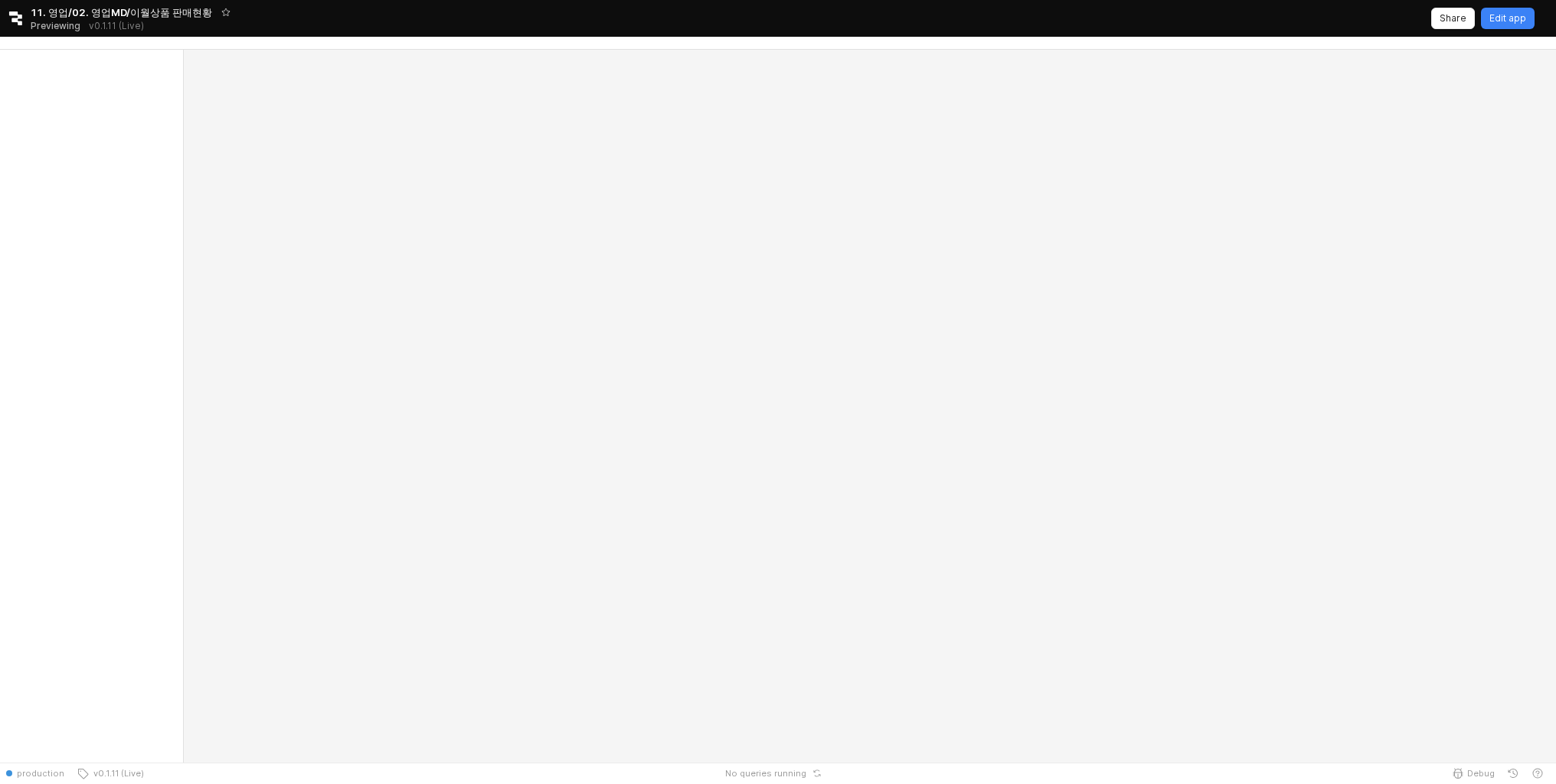 scroll, scrollTop: 0, scrollLeft: 0, axis: both 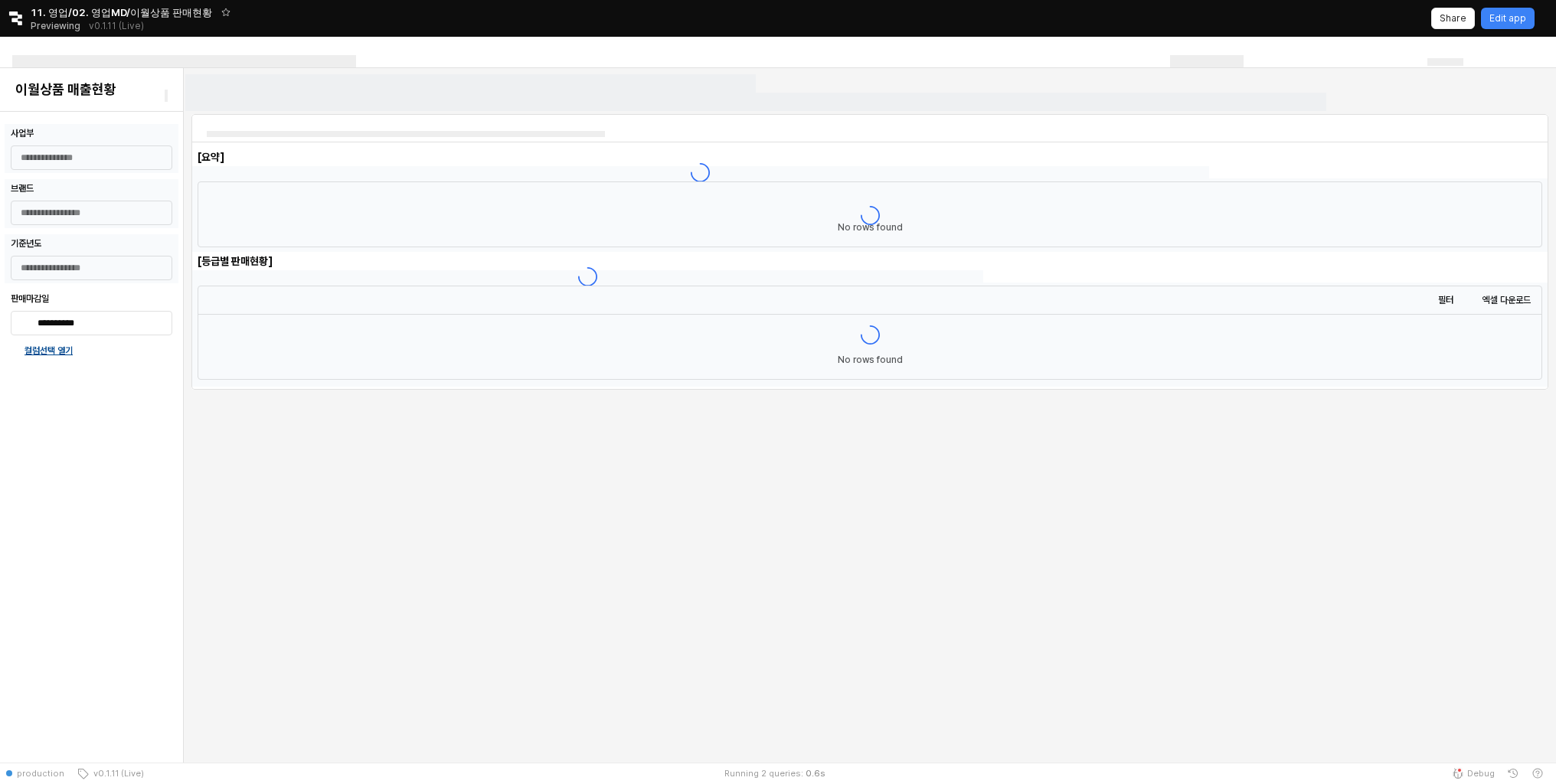 type on "******" 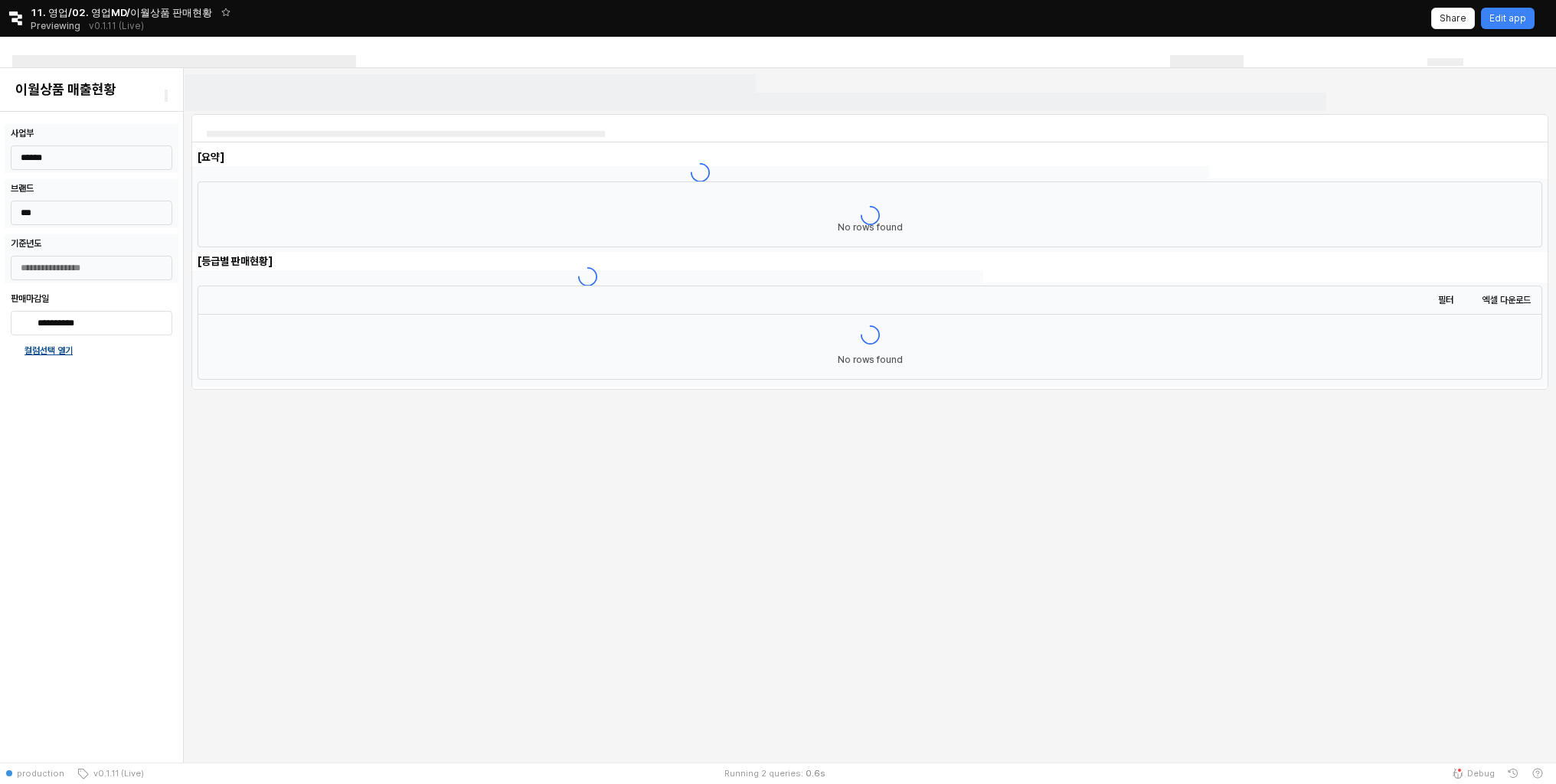 type on "**********" 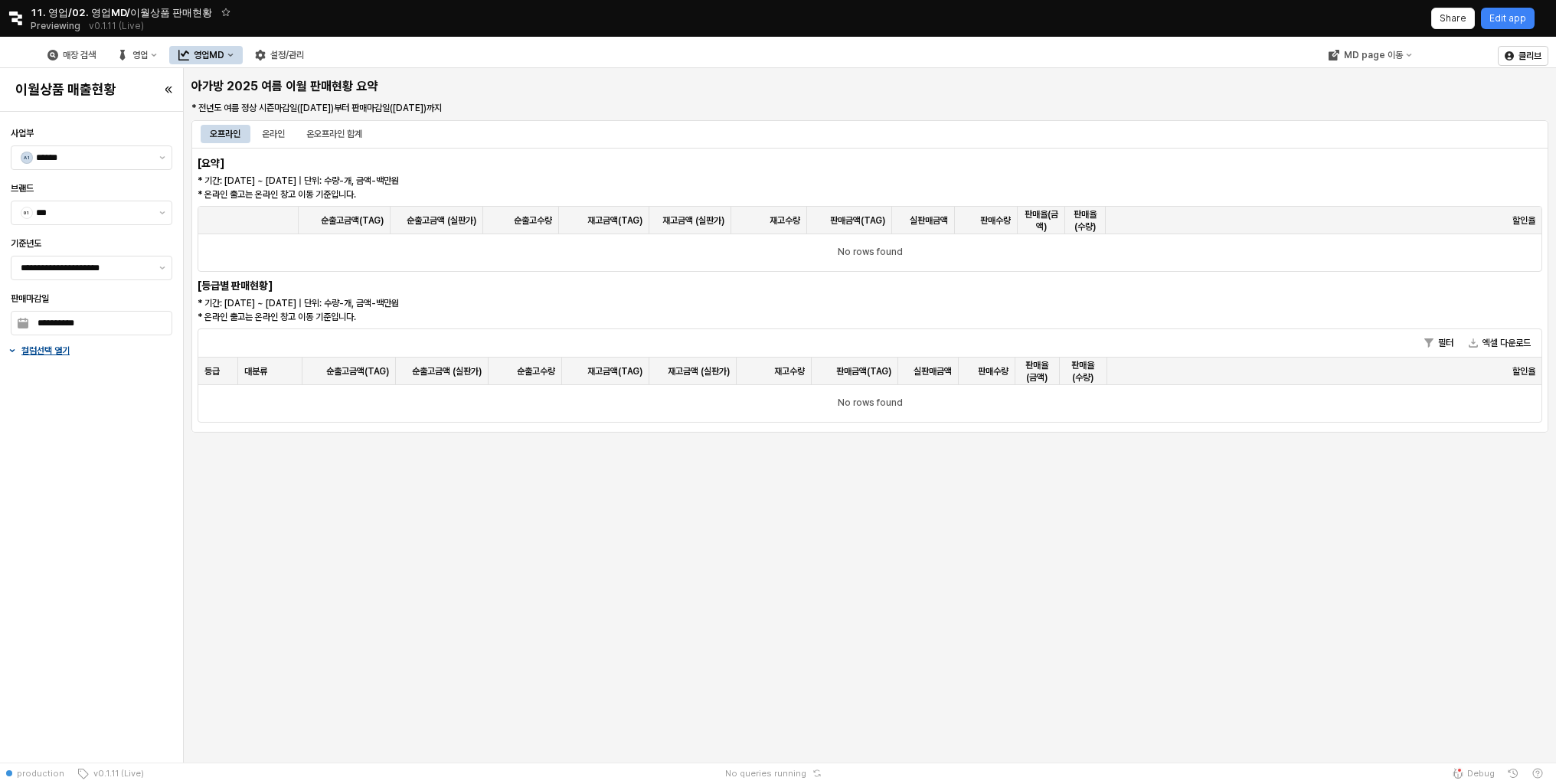 click on "순출고금액(TAG) 순출고금액(TAG) 순출고금액 (실판가) 순출고금액 (실판가) 순출고수량 순출고수량 재고금액(TAG) 재고금액(TAG) 재고금액 (실판가) 재고금액 (실판가) 재고수량 재고수량 판매금액(TAG) 판매금액(TAG) 실판매금액 실판매금액 판매수량 판매수량 판매율(금액) 판매율(금액) 판매율(수량) 판매율(수량) 할인율 할인율 No rows found" at bounding box center (870, 240) 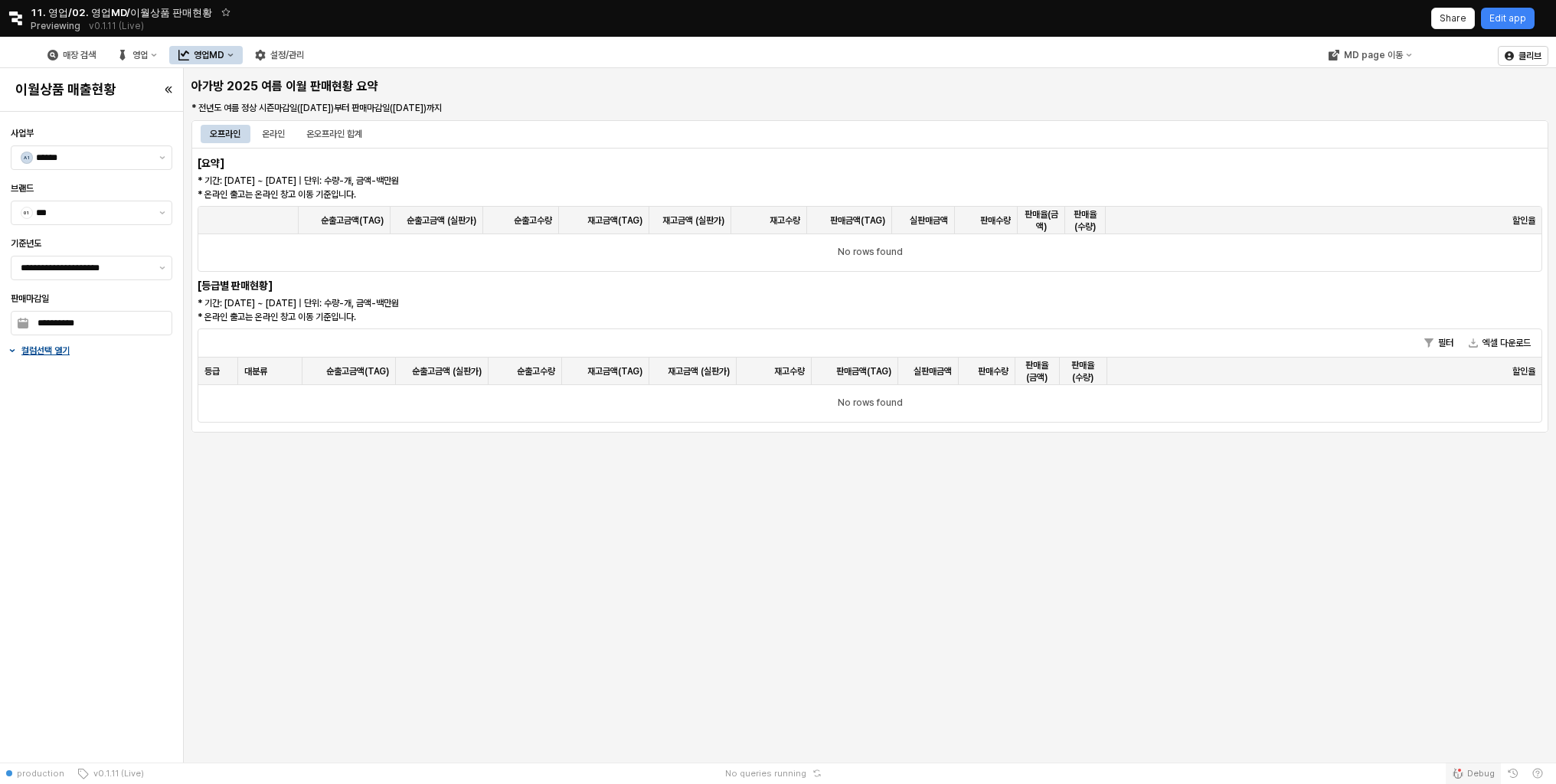 click 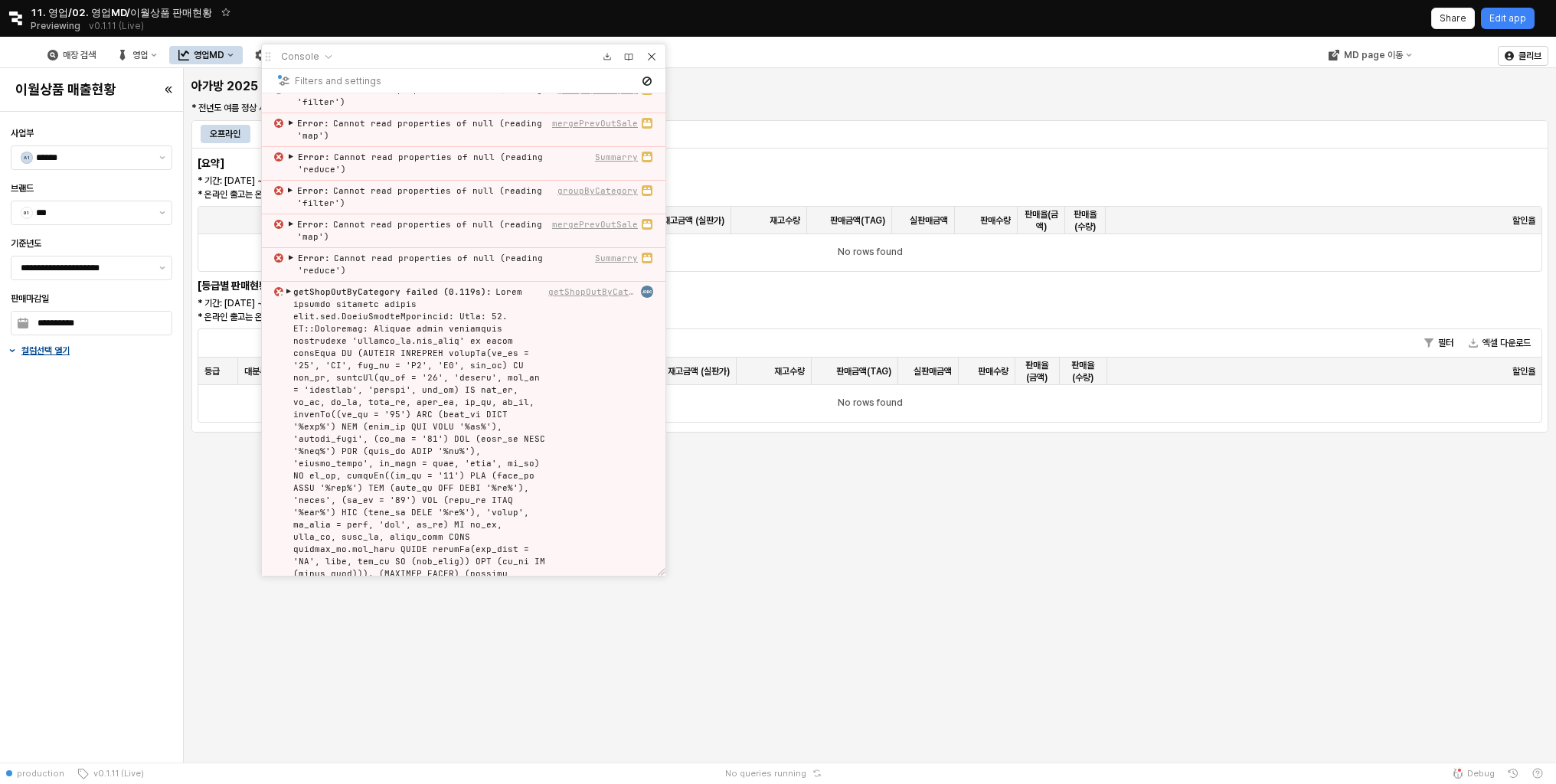 scroll, scrollTop: 92, scrollLeft: 0, axis: vertical 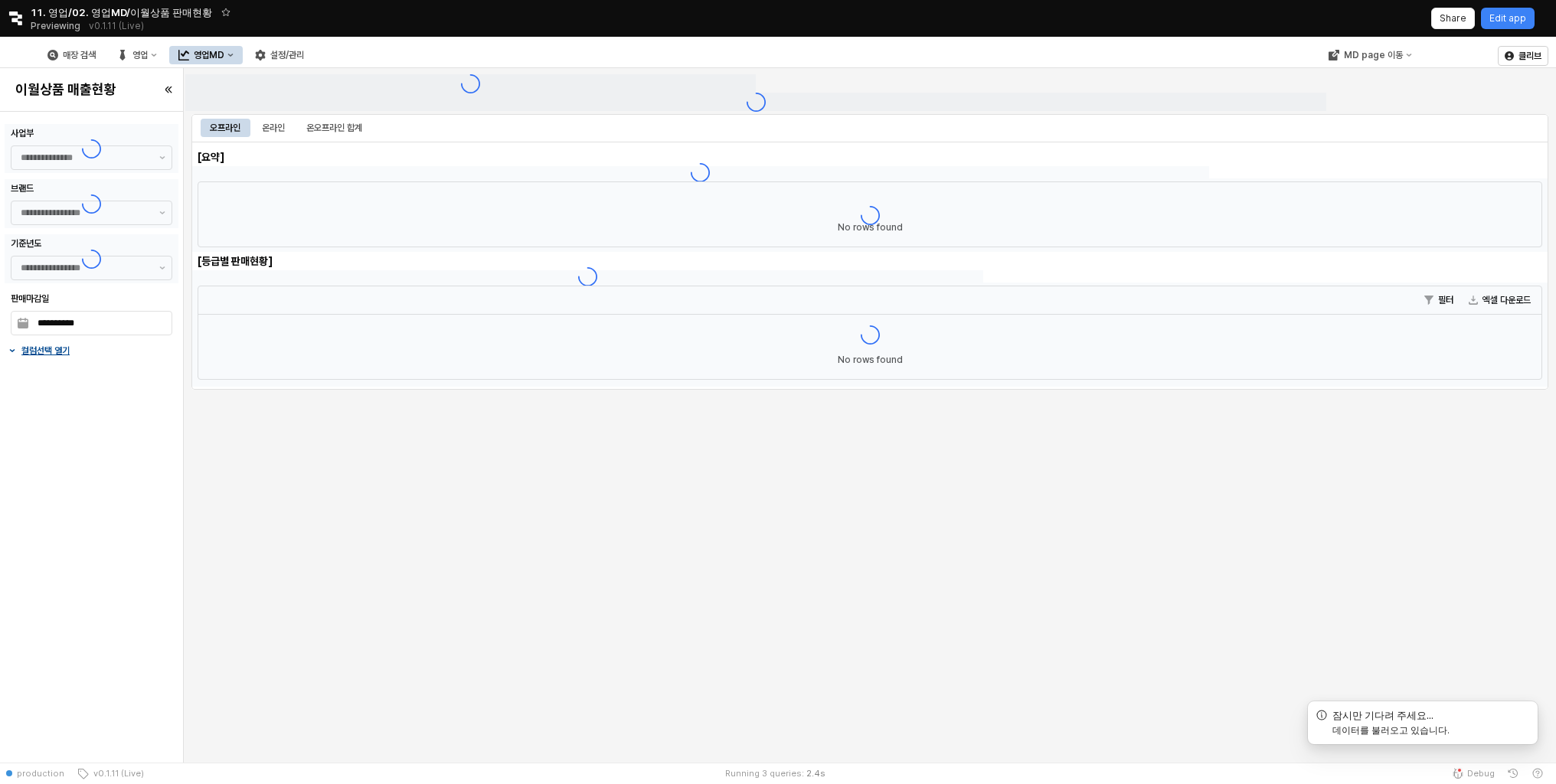 type on "******" 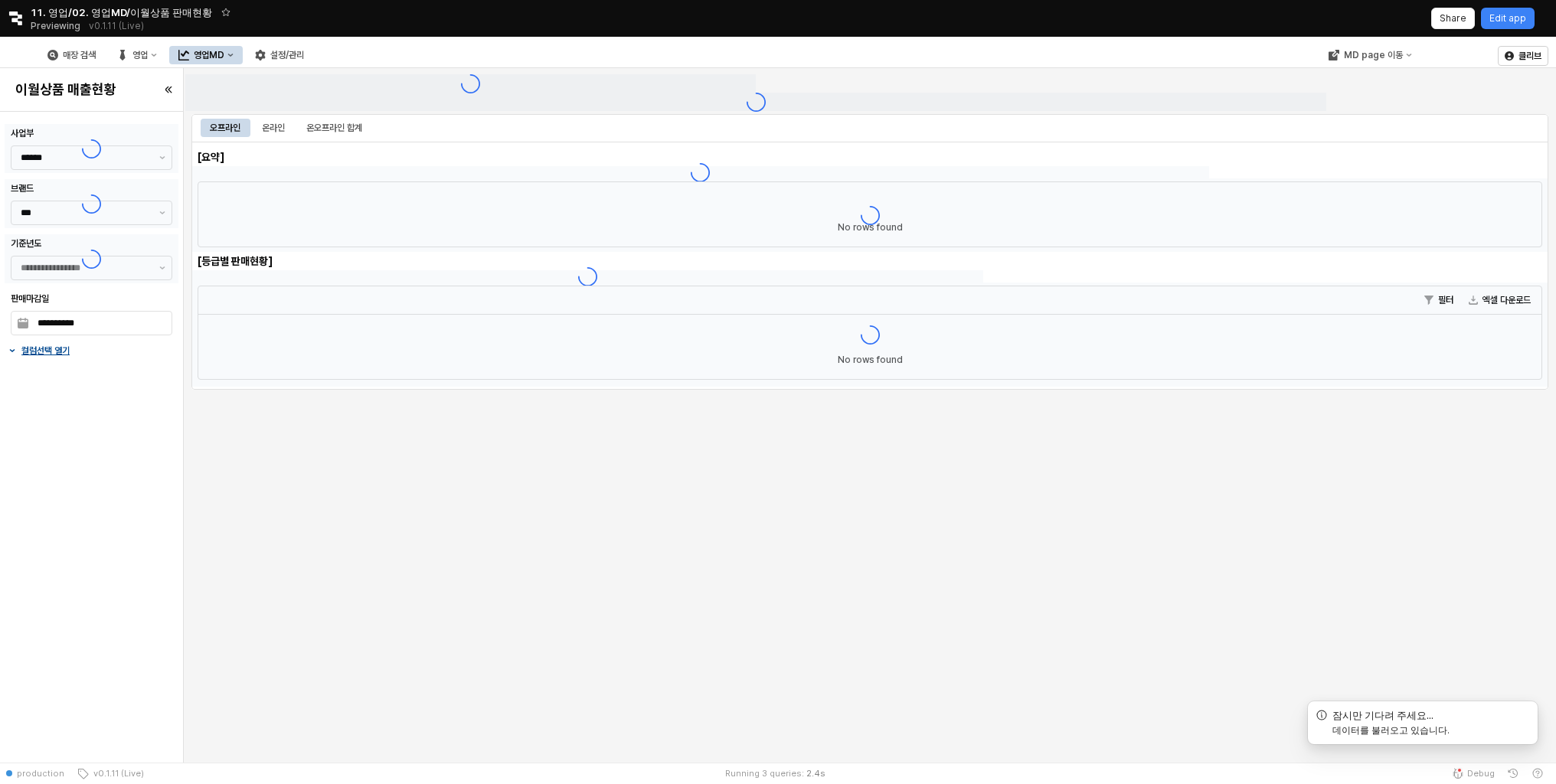 type on "**********" 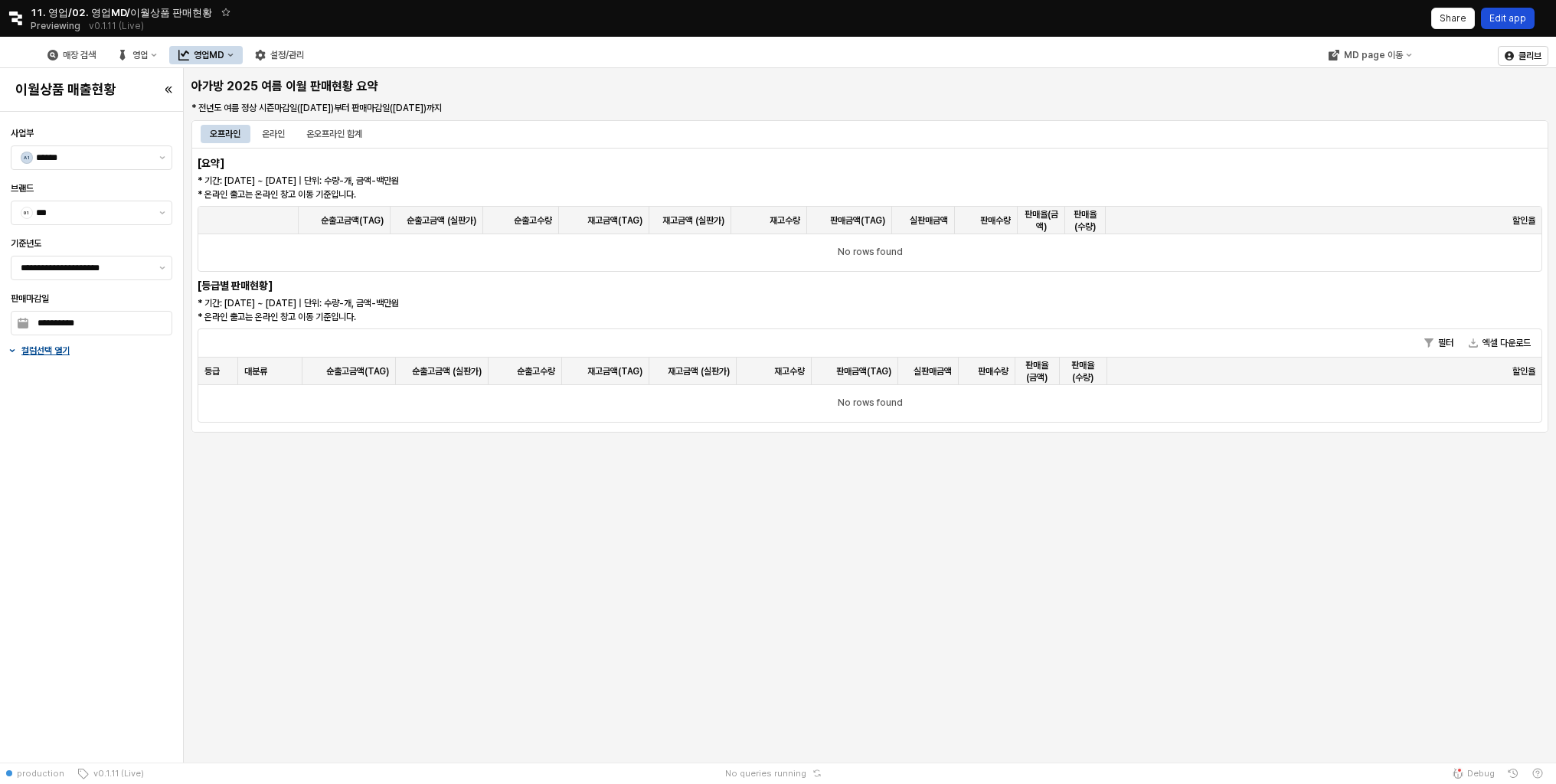 click on "Edit app" at bounding box center [1508, 18] 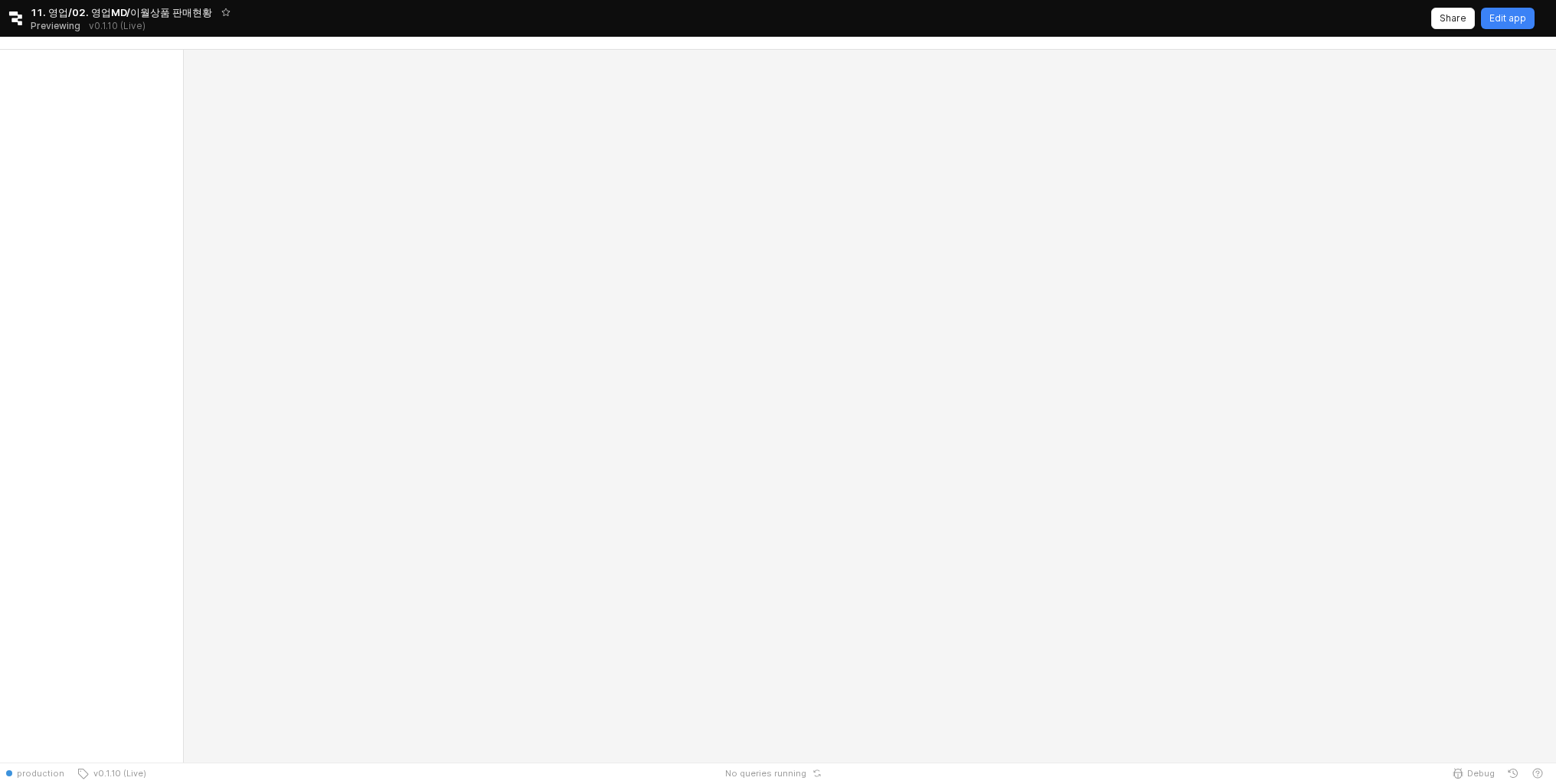 scroll, scrollTop: 0, scrollLeft: 0, axis: both 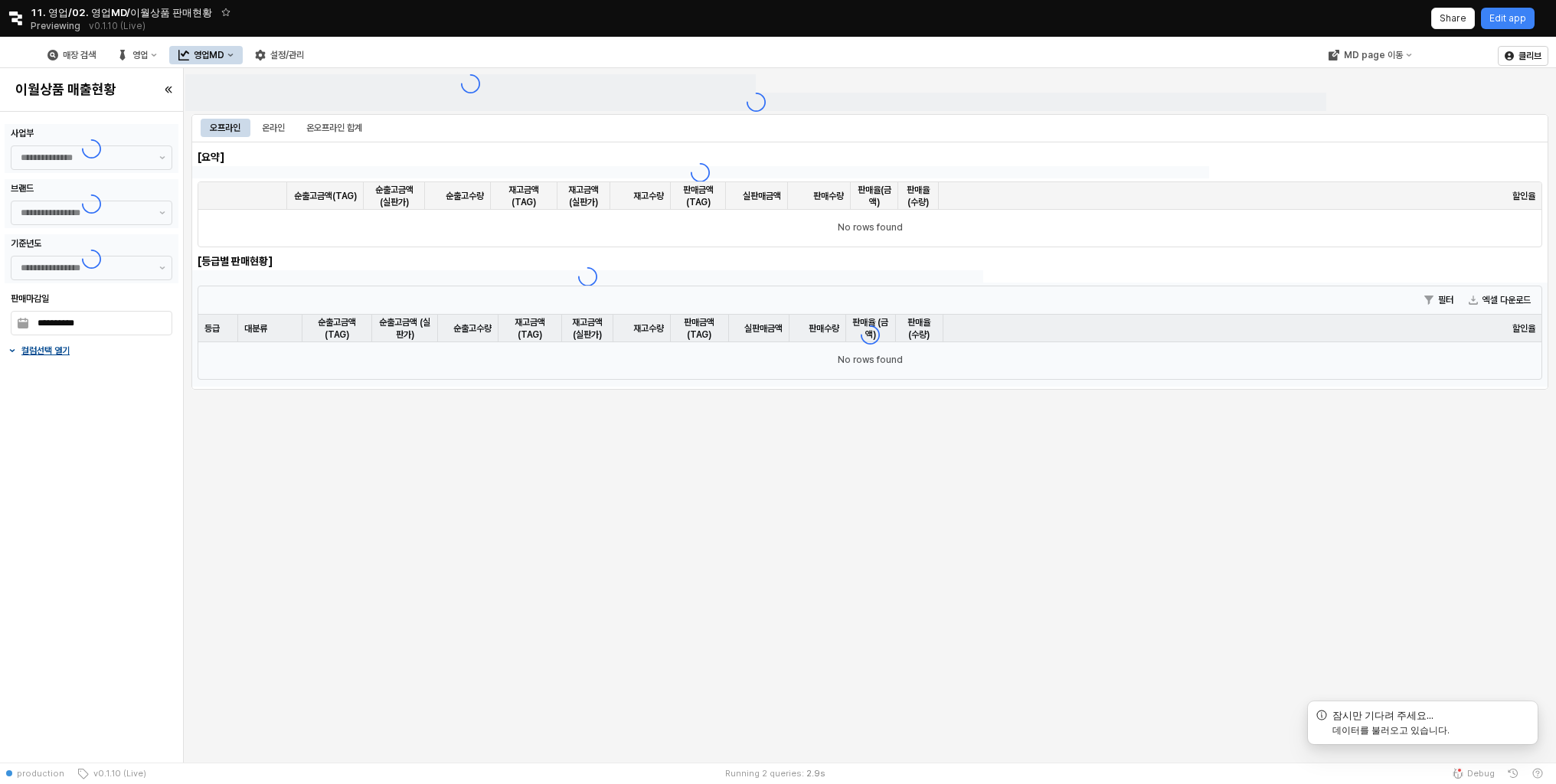 type on "******" 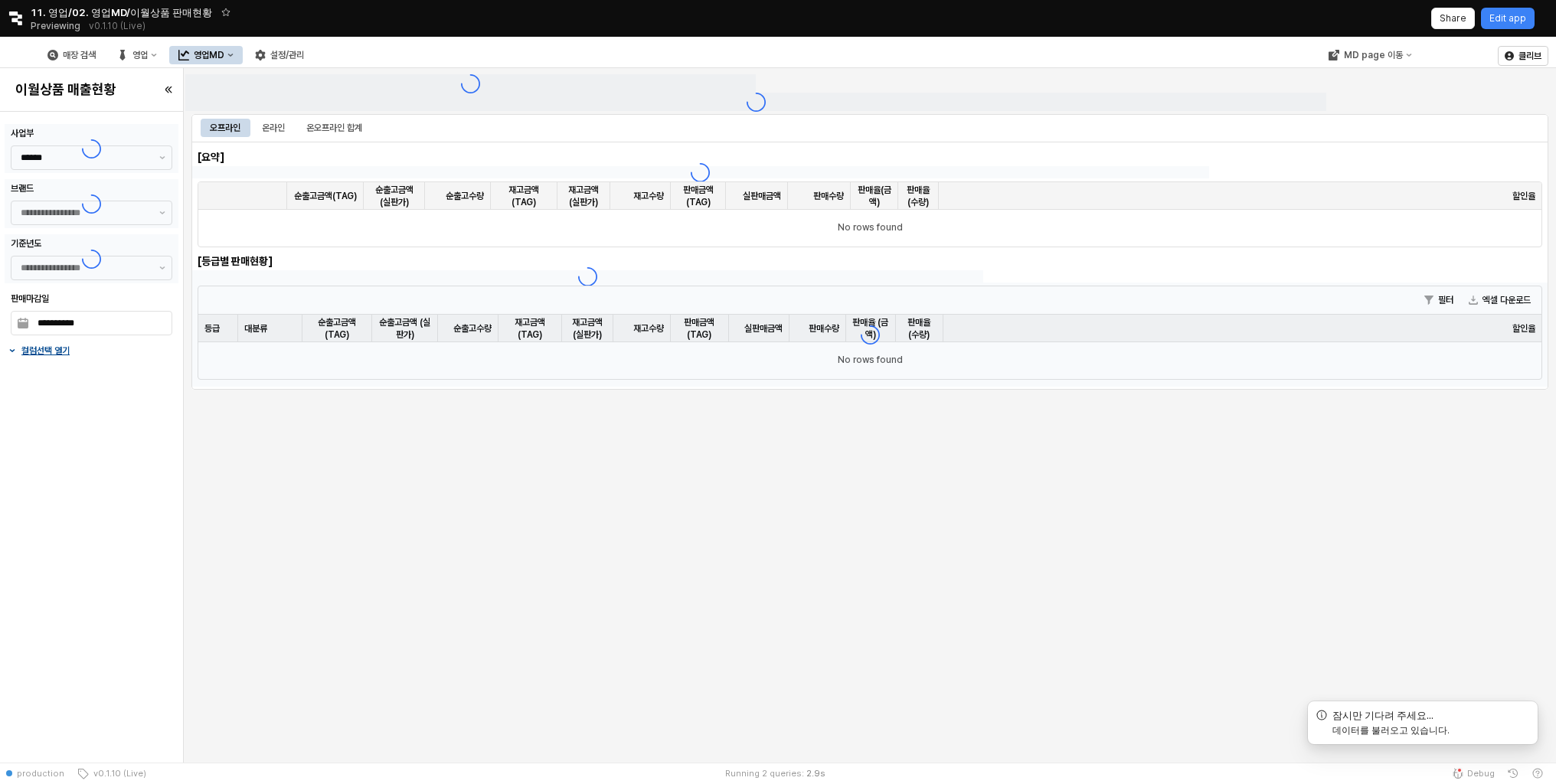 type on "***" 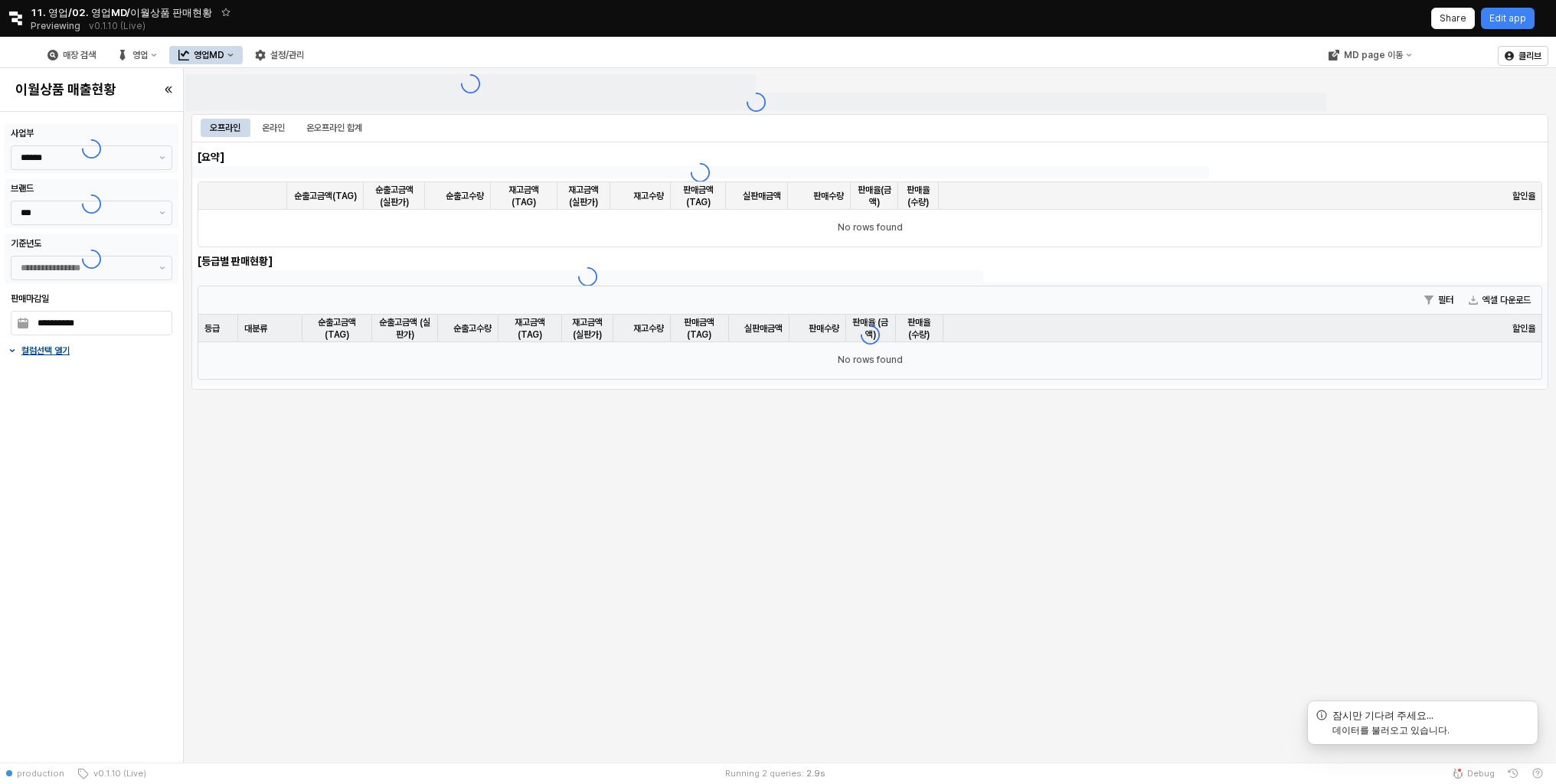 type on "**********" 